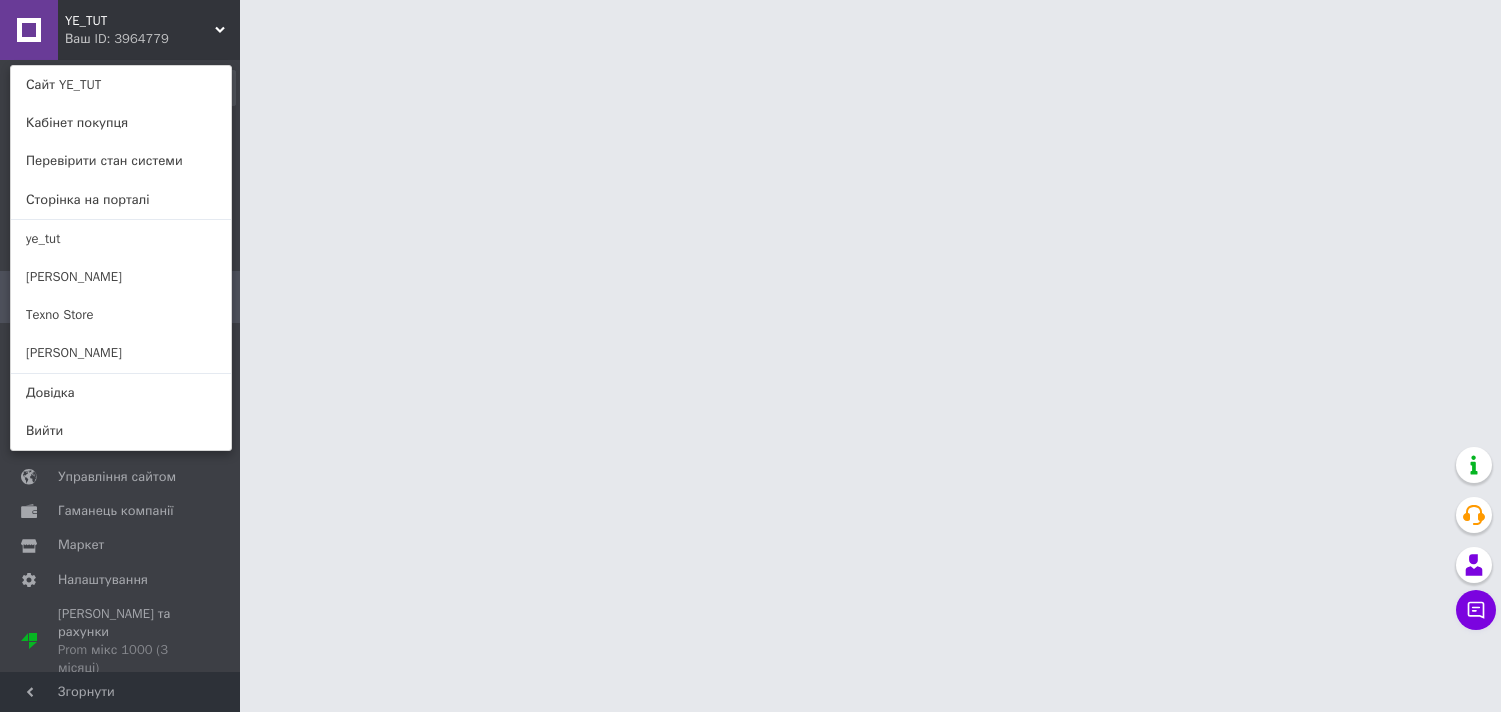 scroll, scrollTop: 0, scrollLeft: 0, axis: both 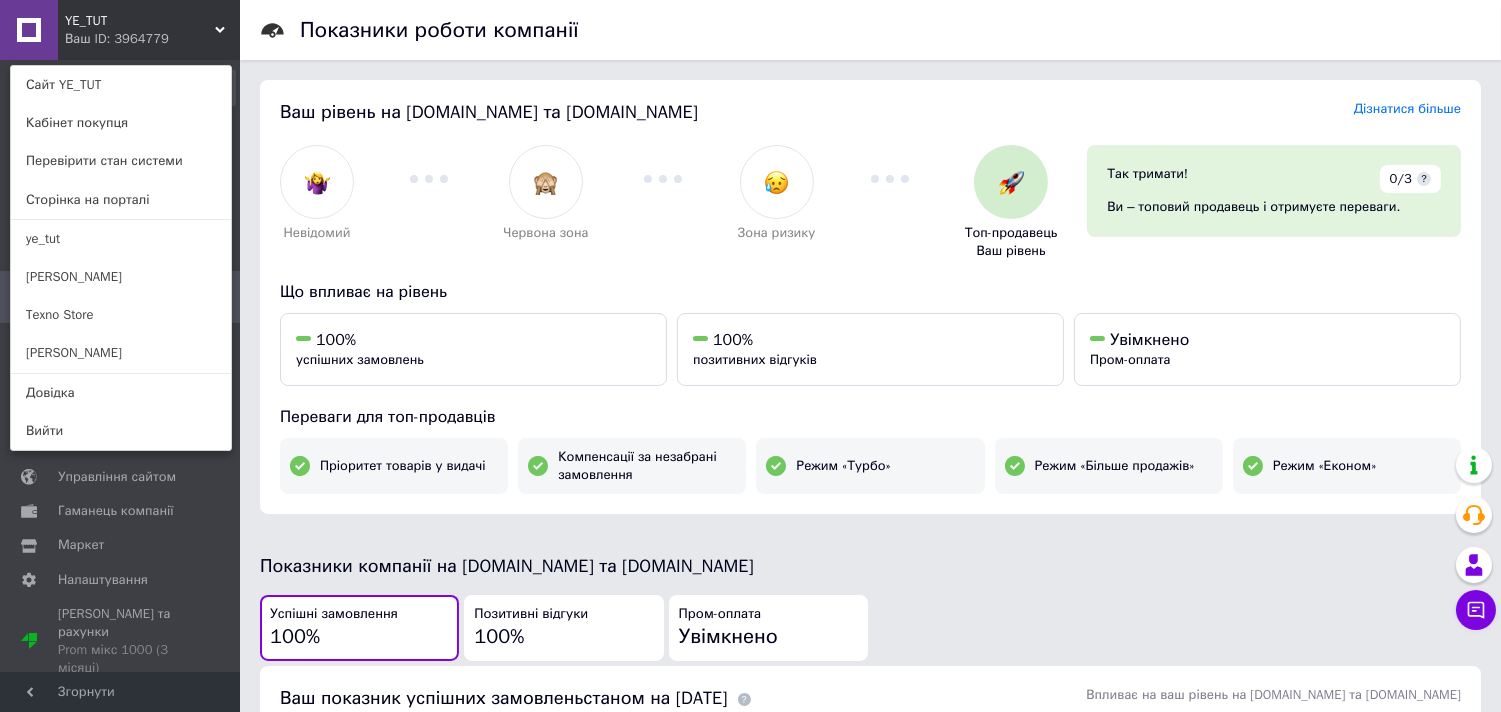click on "YE_TUT Ваш ID: 3964779 Сайт YE_TUT Кабінет покупця Перевірити стан системи Сторінка на порталі ye_tut [PERSON_NAME] Texno Store [PERSON_NAME] [PERSON_NAME]" at bounding box center [120, 30] 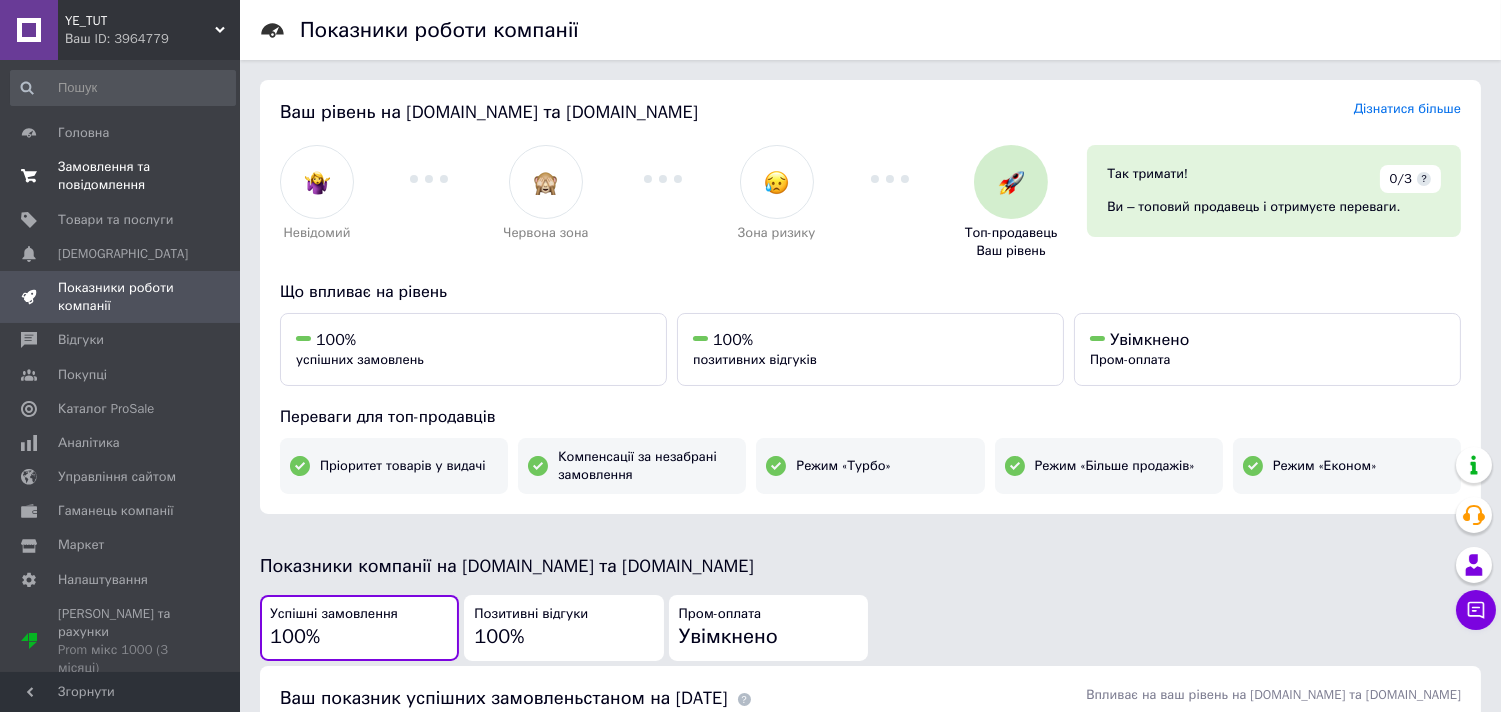 click on "Замовлення та повідомлення" at bounding box center [121, 176] 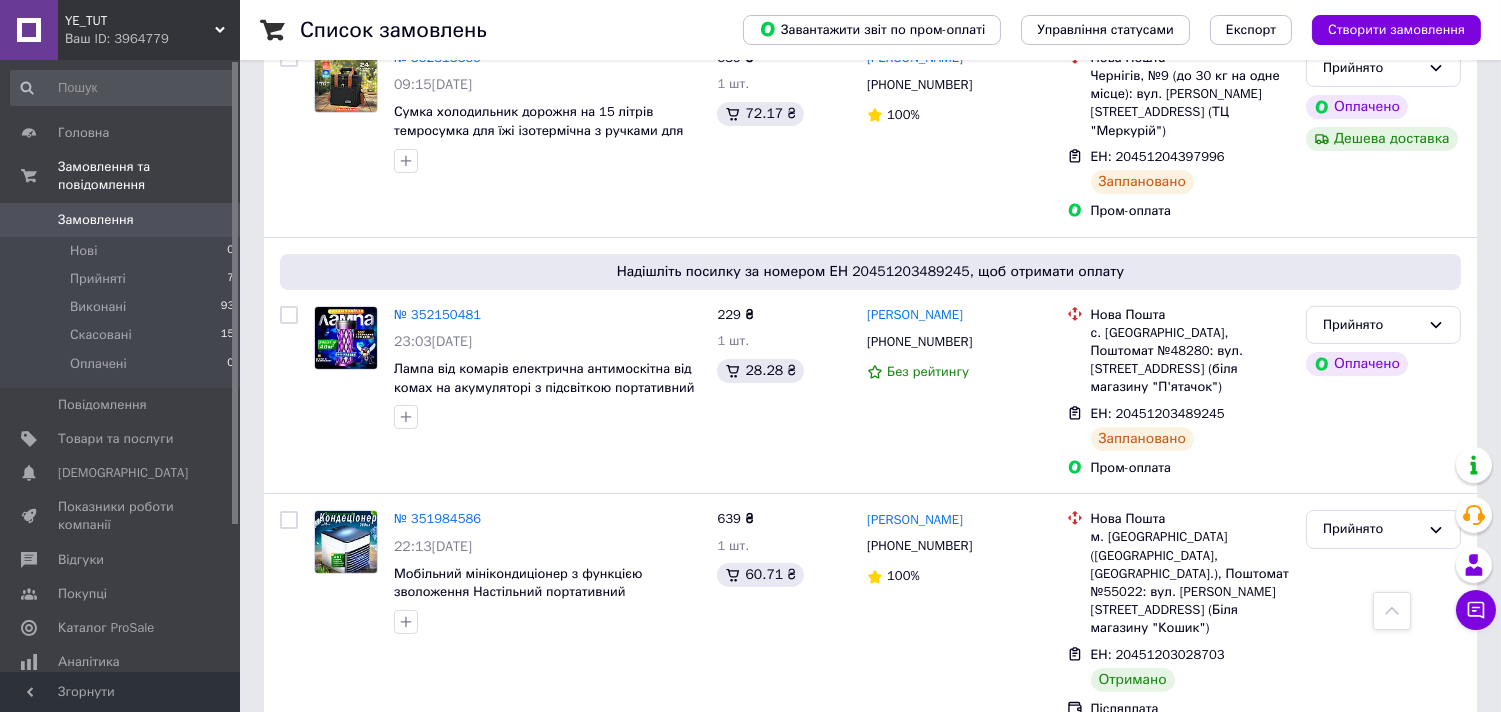 scroll, scrollTop: 996, scrollLeft: 0, axis: vertical 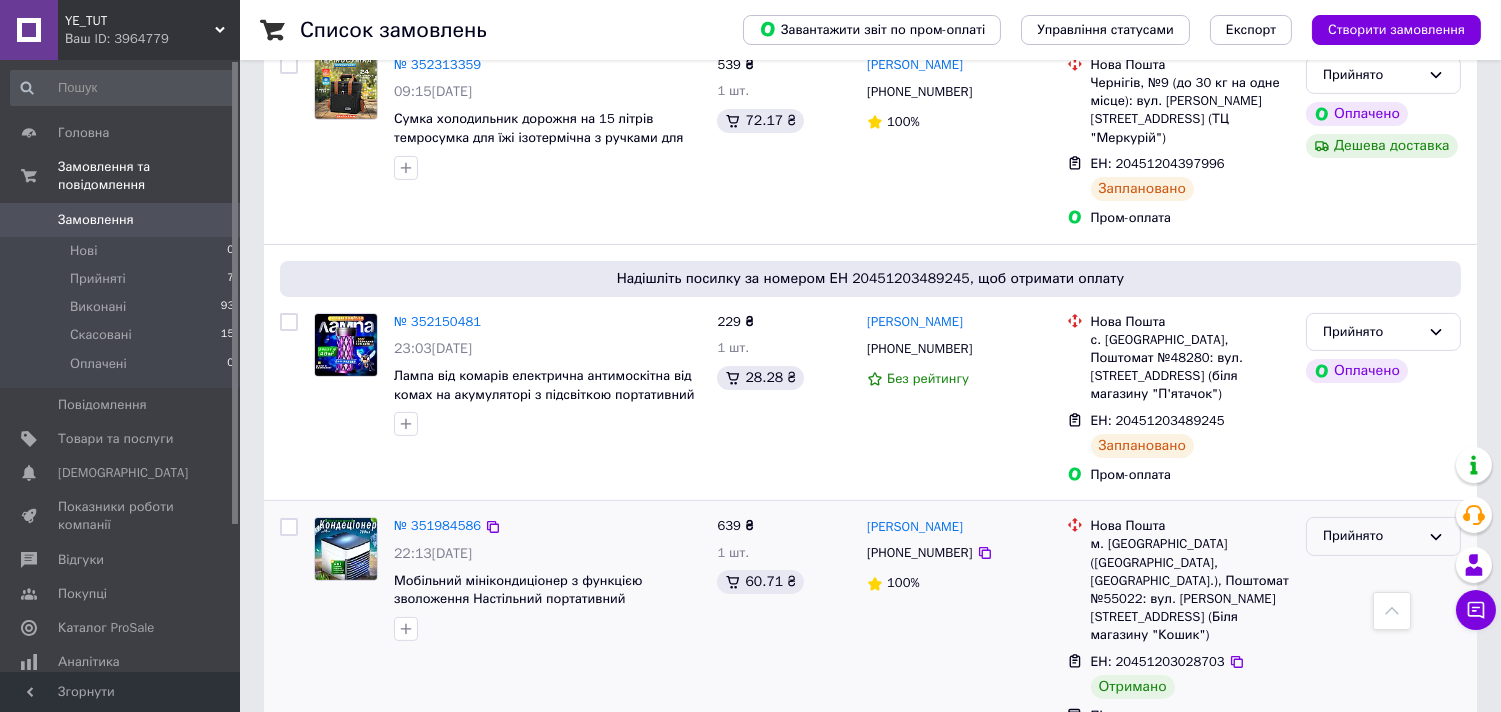 click on "Прийнято" at bounding box center [1371, 536] 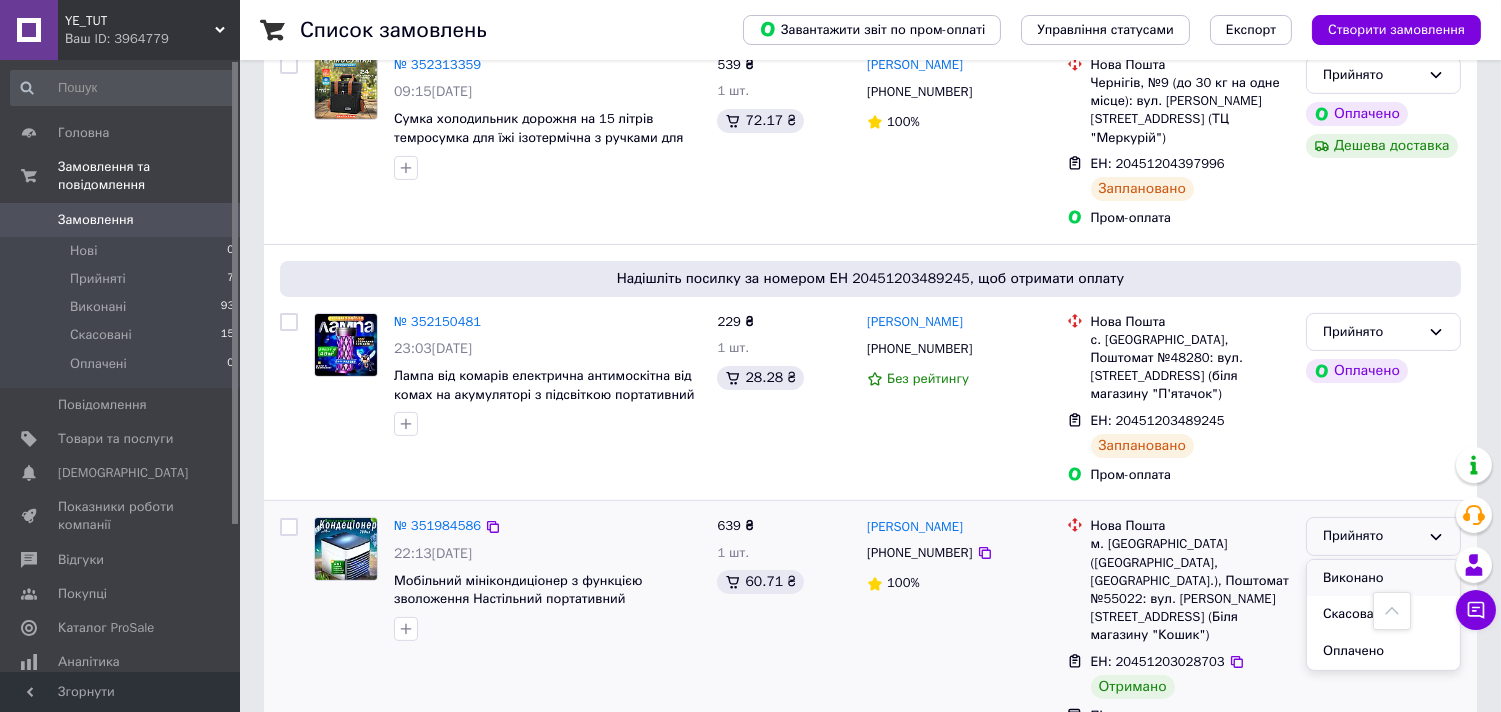 click on "Виконано" at bounding box center [1383, 578] 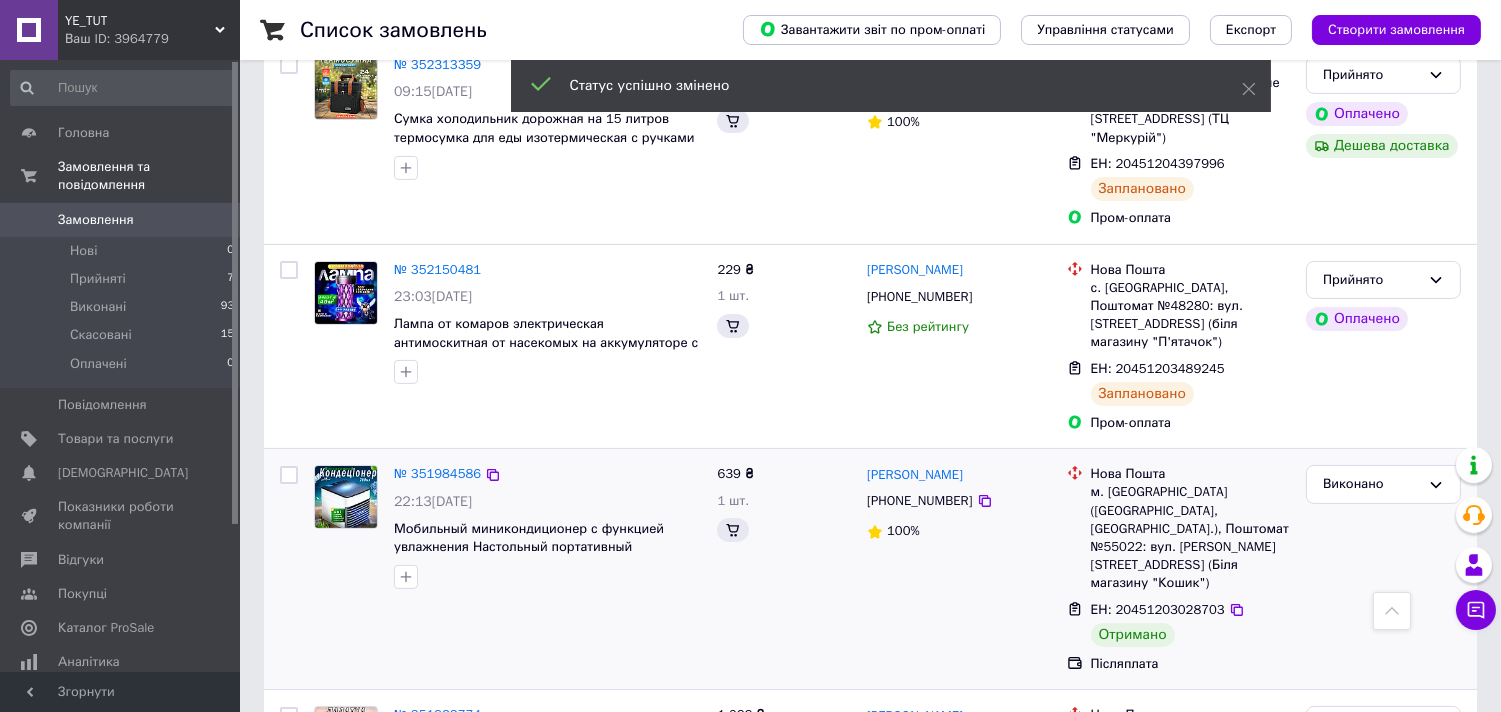 scroll, scrollTop: 996, scrollLeft: 0, axis: vertical 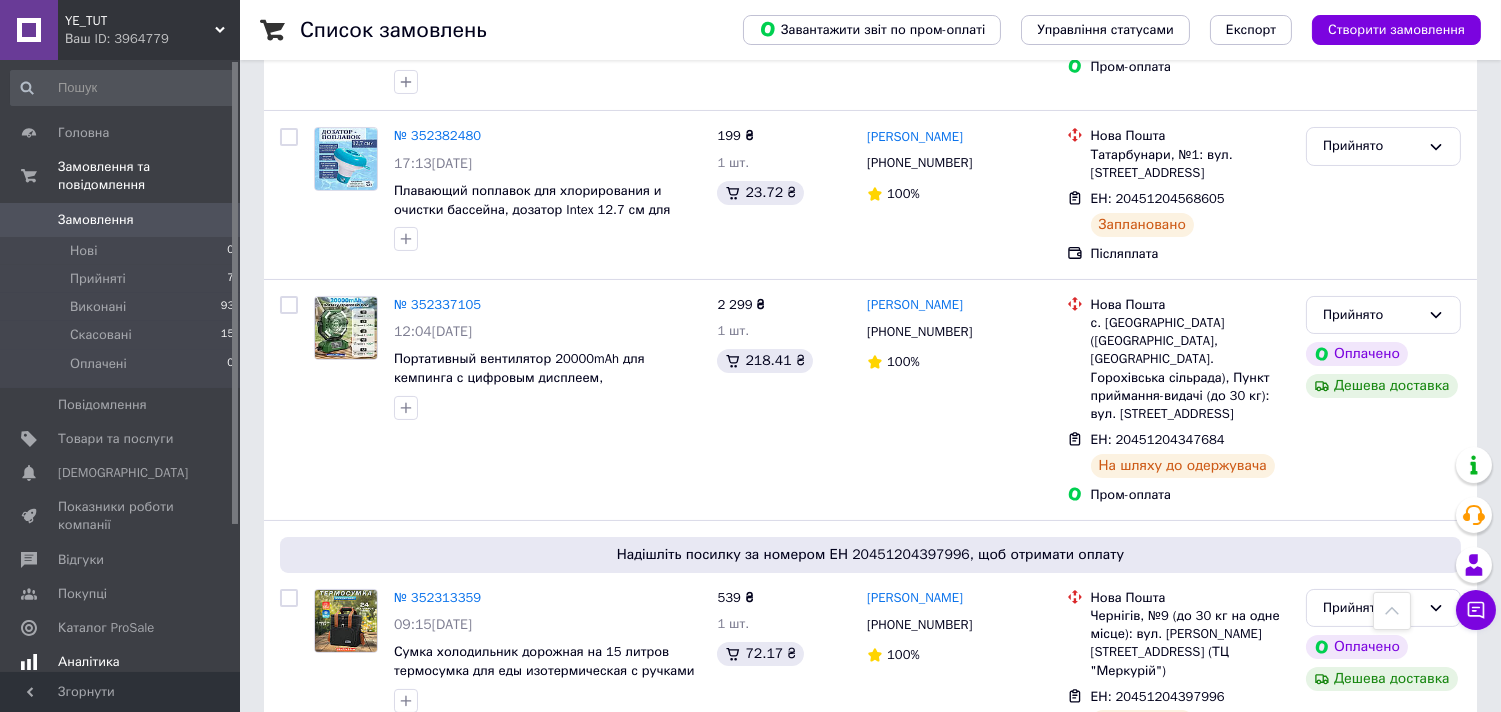 click on "Аналітика" at bounding box center [89, 662] 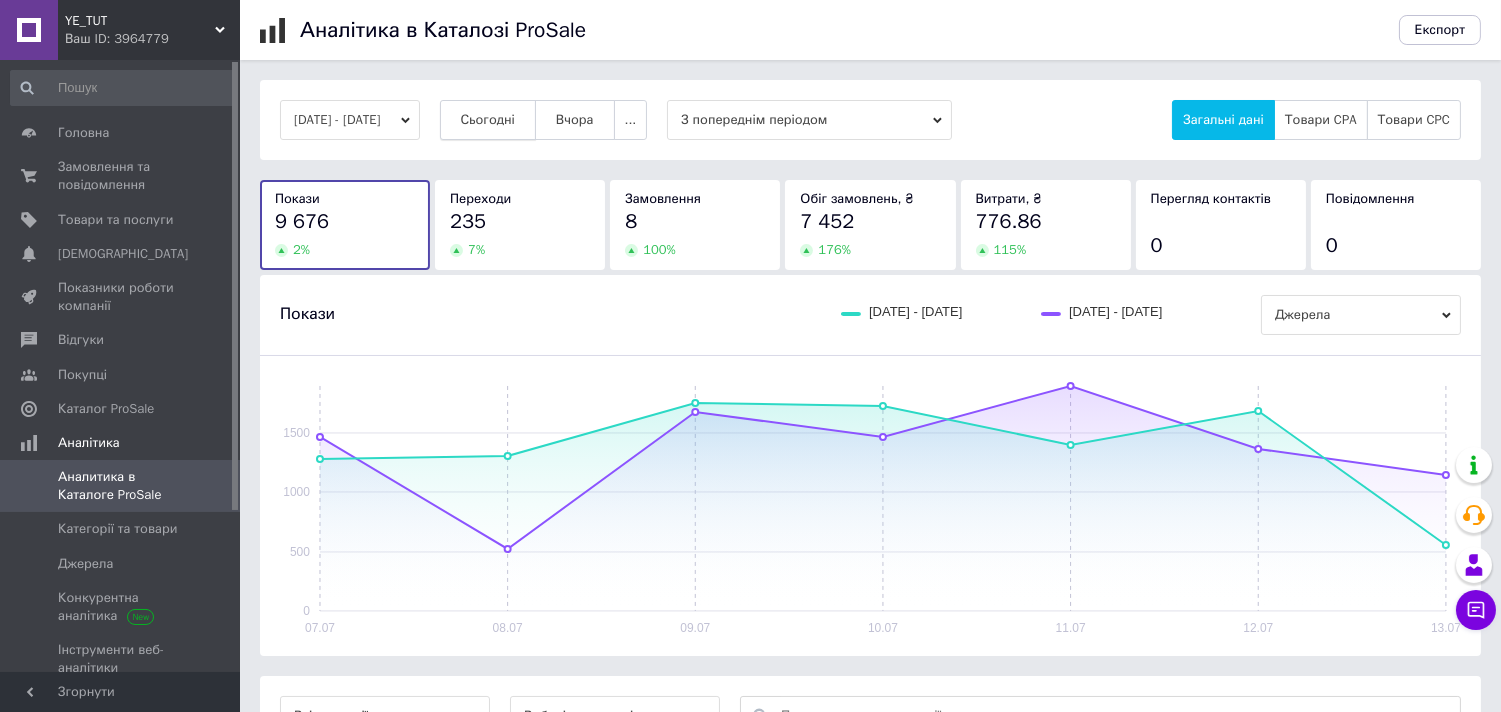 click on "Сьогодні" at bounding box center [488, 120] 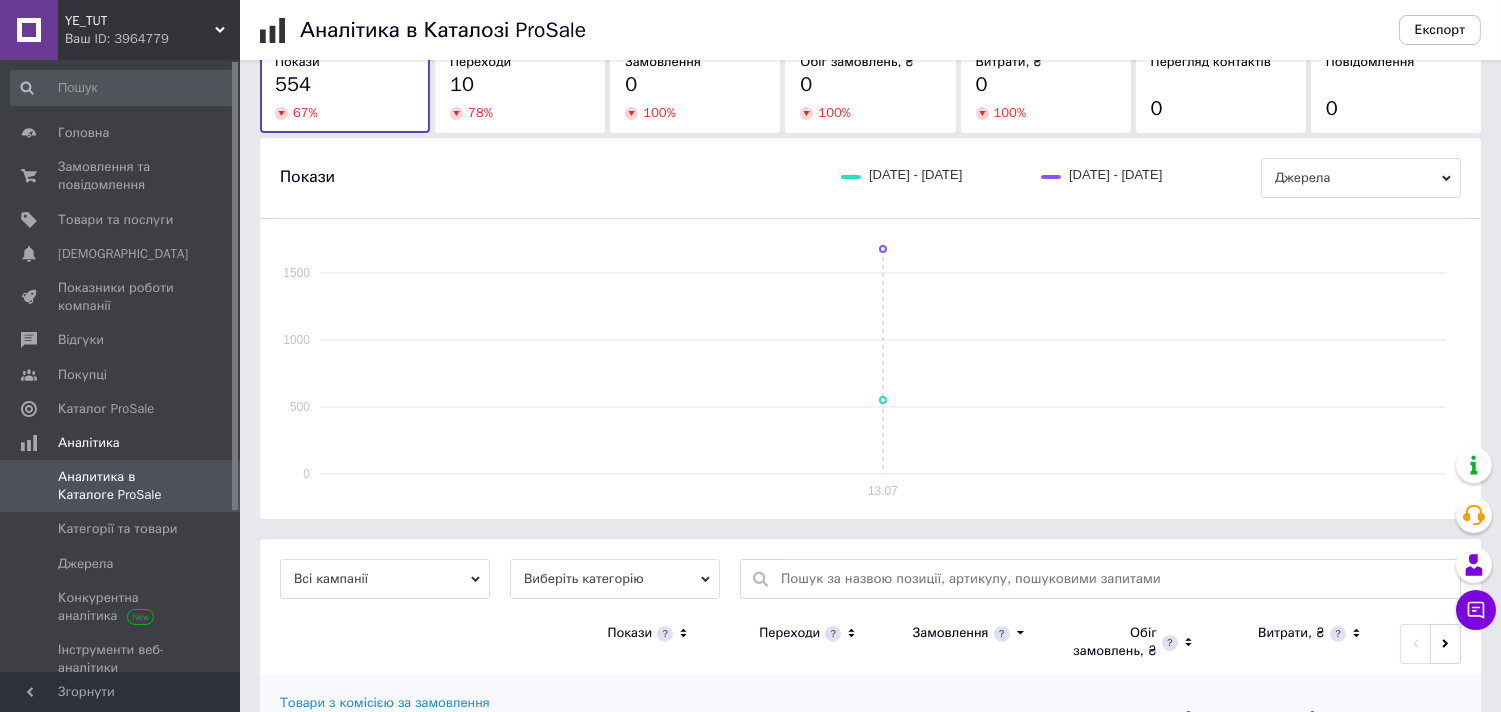 scroll, scrollTop: 225, scrollLeft: 0, axis: vertical 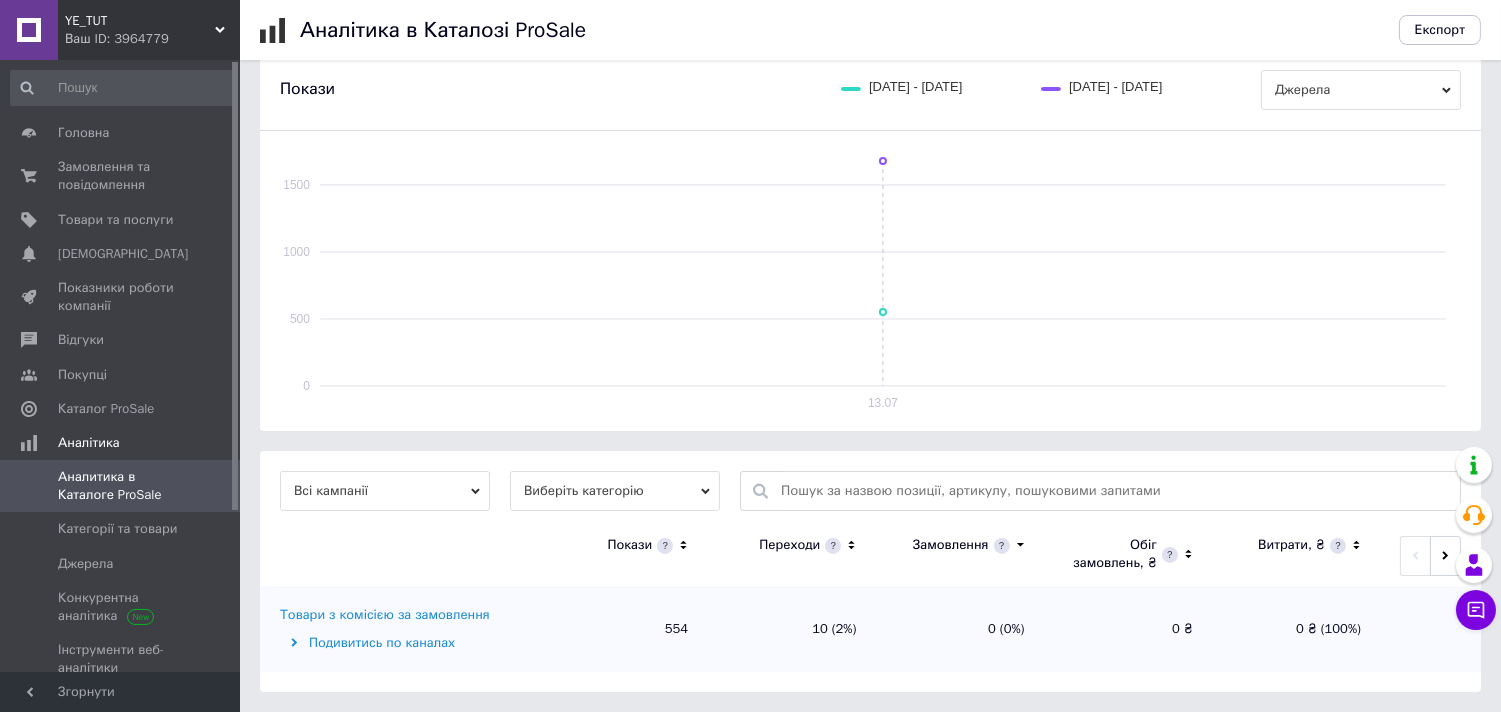 click on "Виберіть категорію" at bounding box center [615, 491] 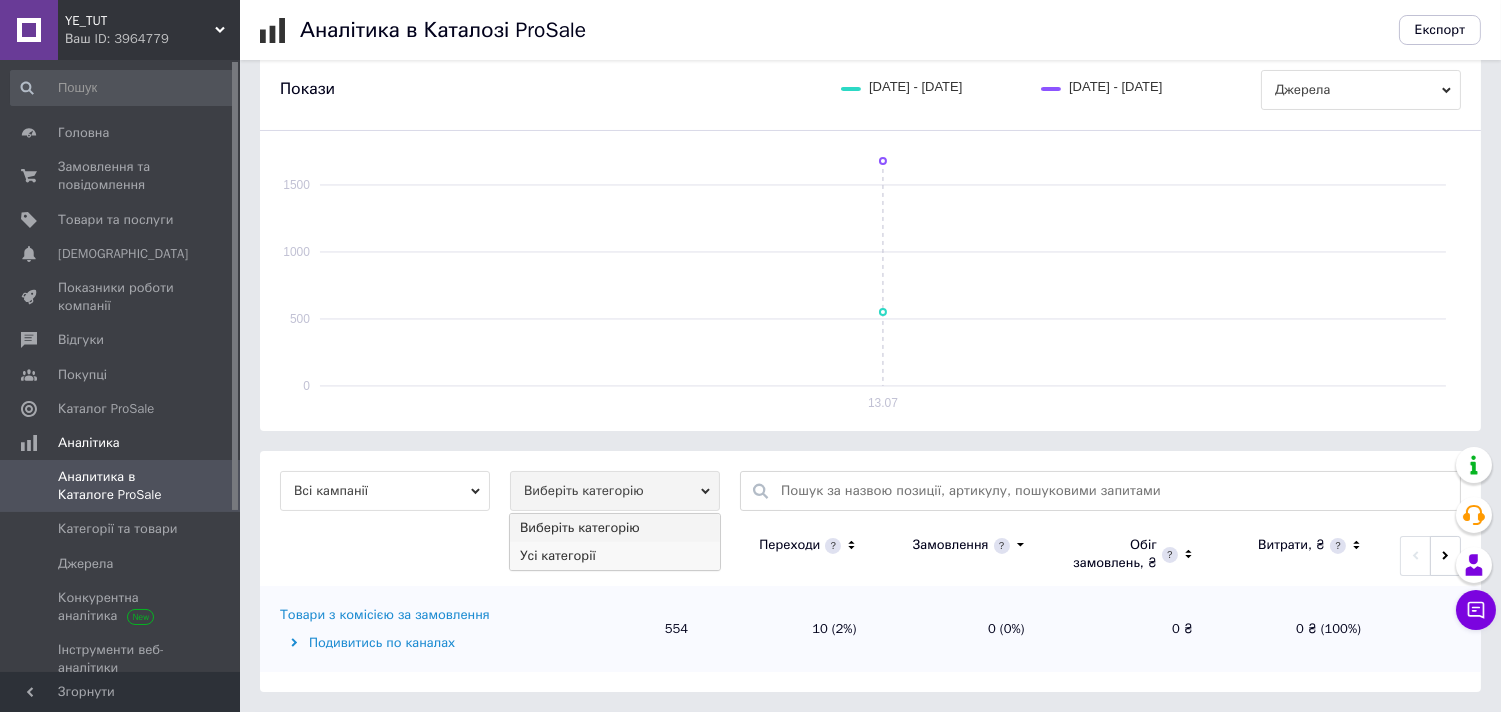 click on "Усі категорії" at bounding box center [615, 556] 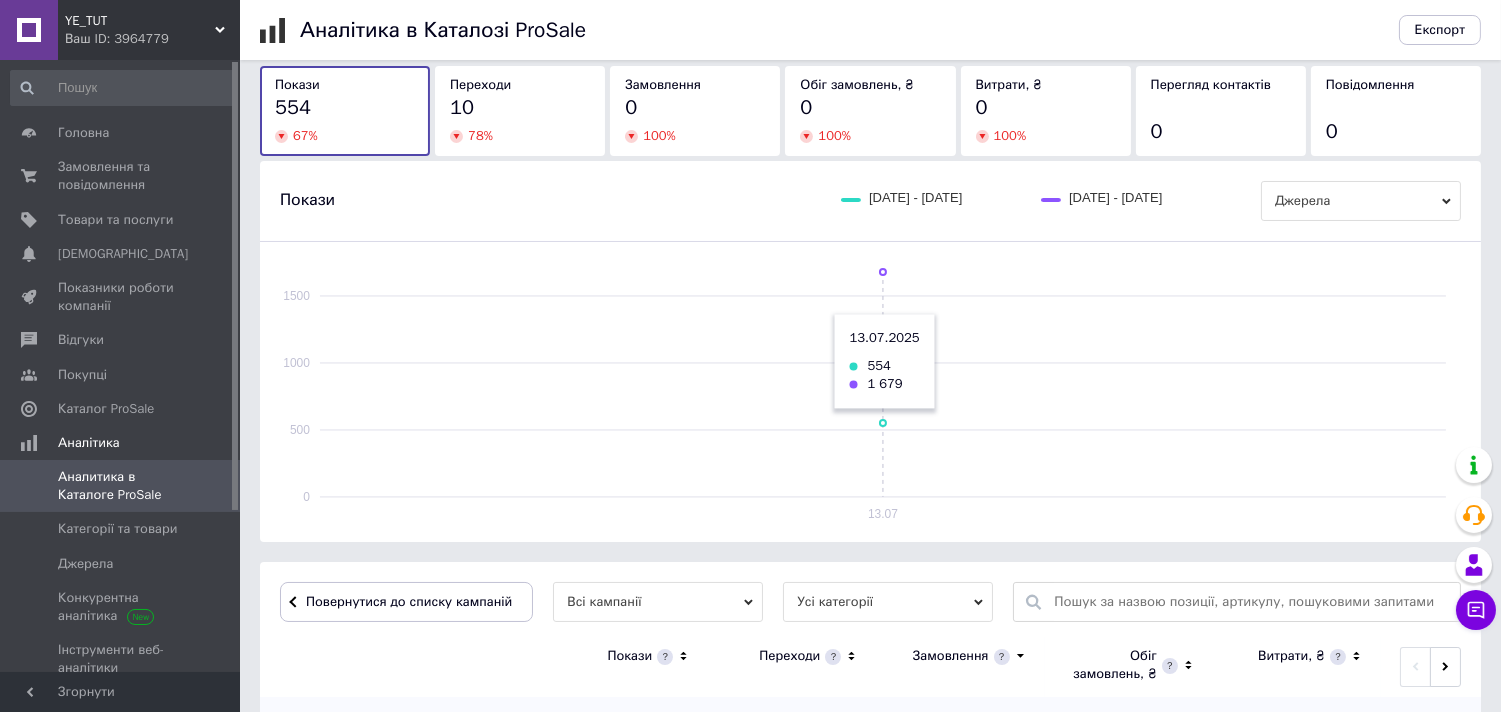 scroll, scrollTop: 225, scrollLeft: 0, axis: vertical 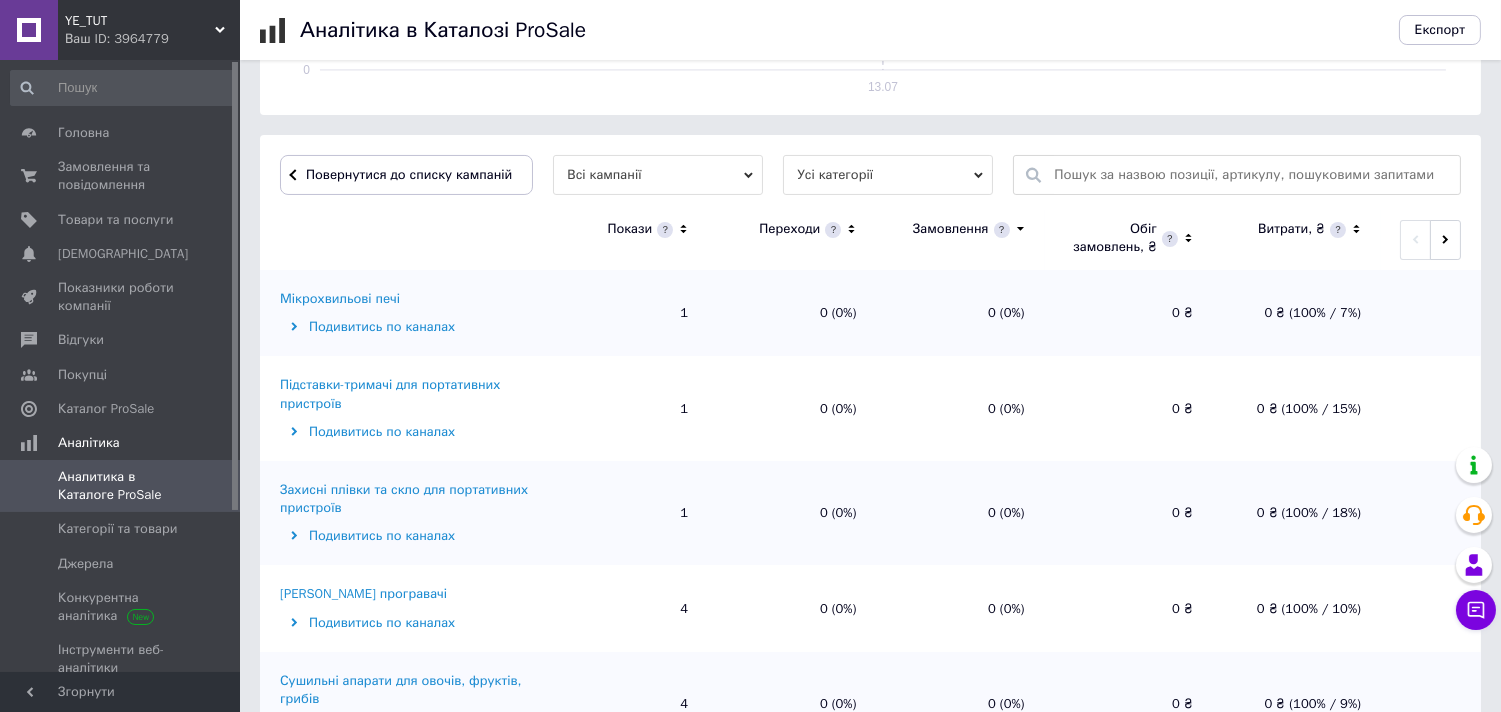 click 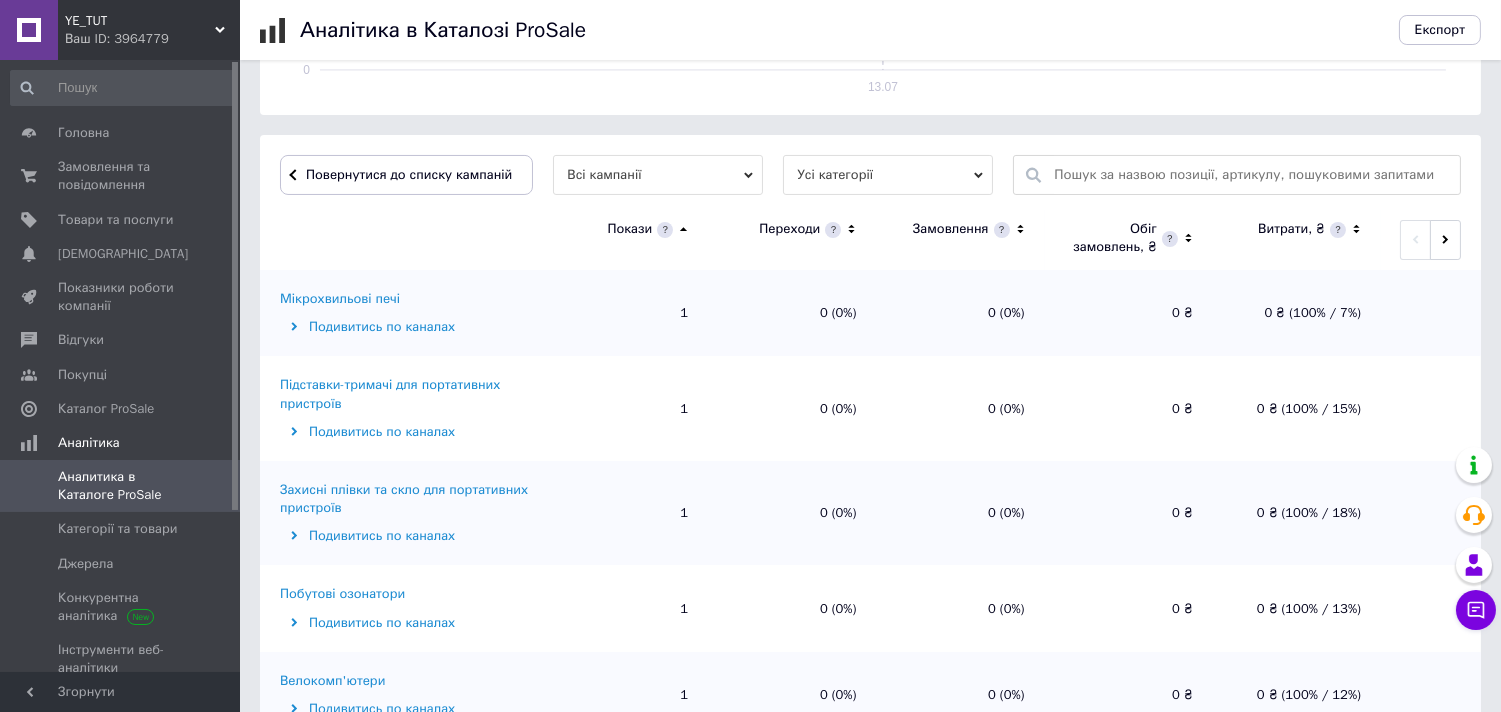 click 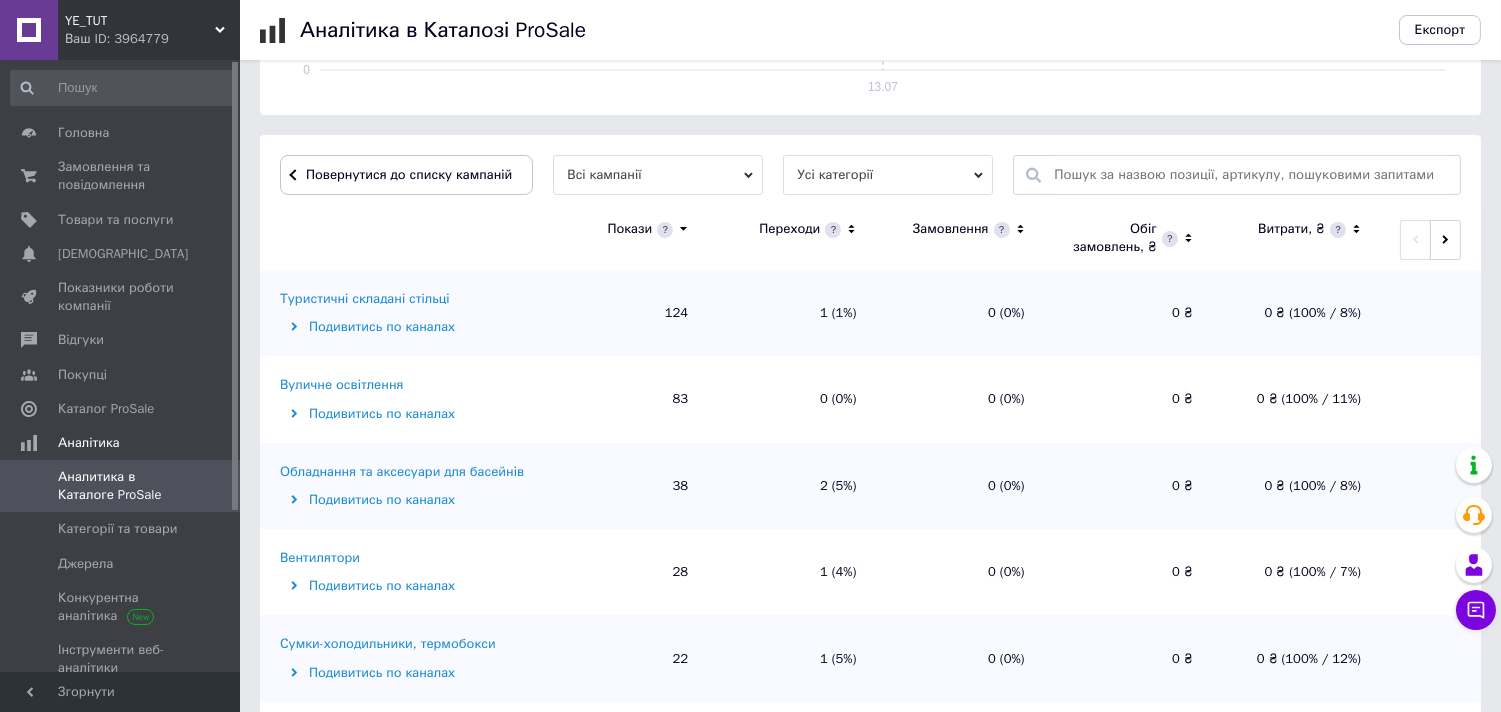 click on "Усі категорії" at bounding box center (888, 175) 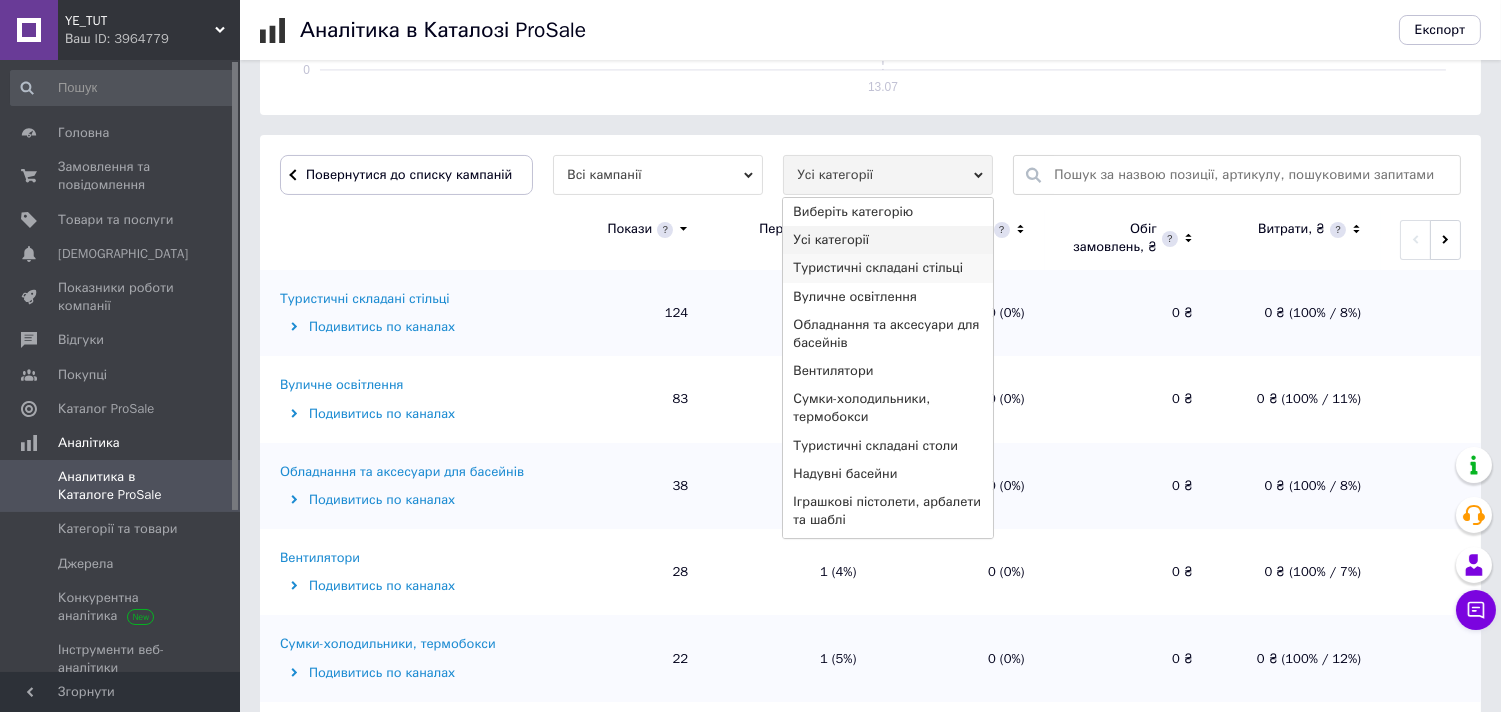 click on "Туристичні складані стільці" at bounding box center [888, 268] 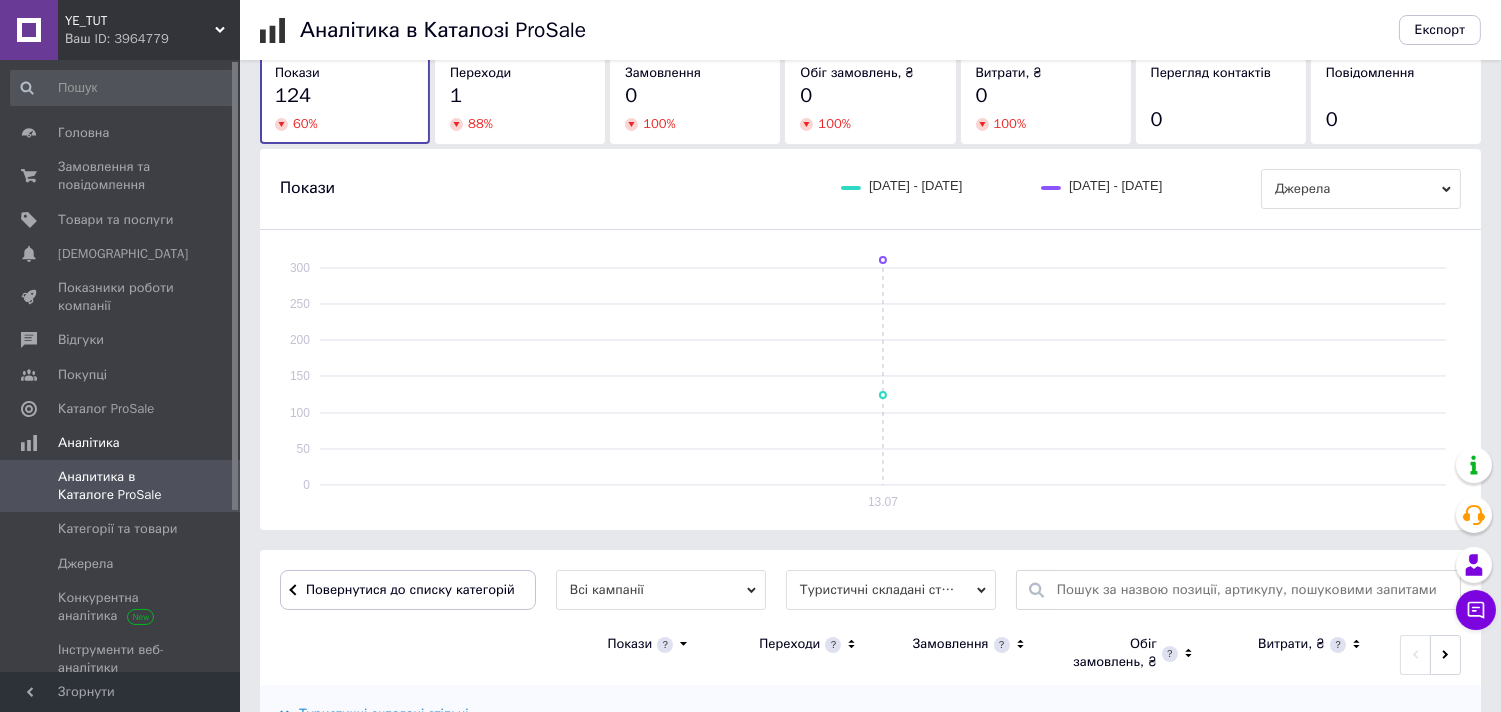 scroll, scrollTop: 541, scrollLeft: 0, axis: vertical 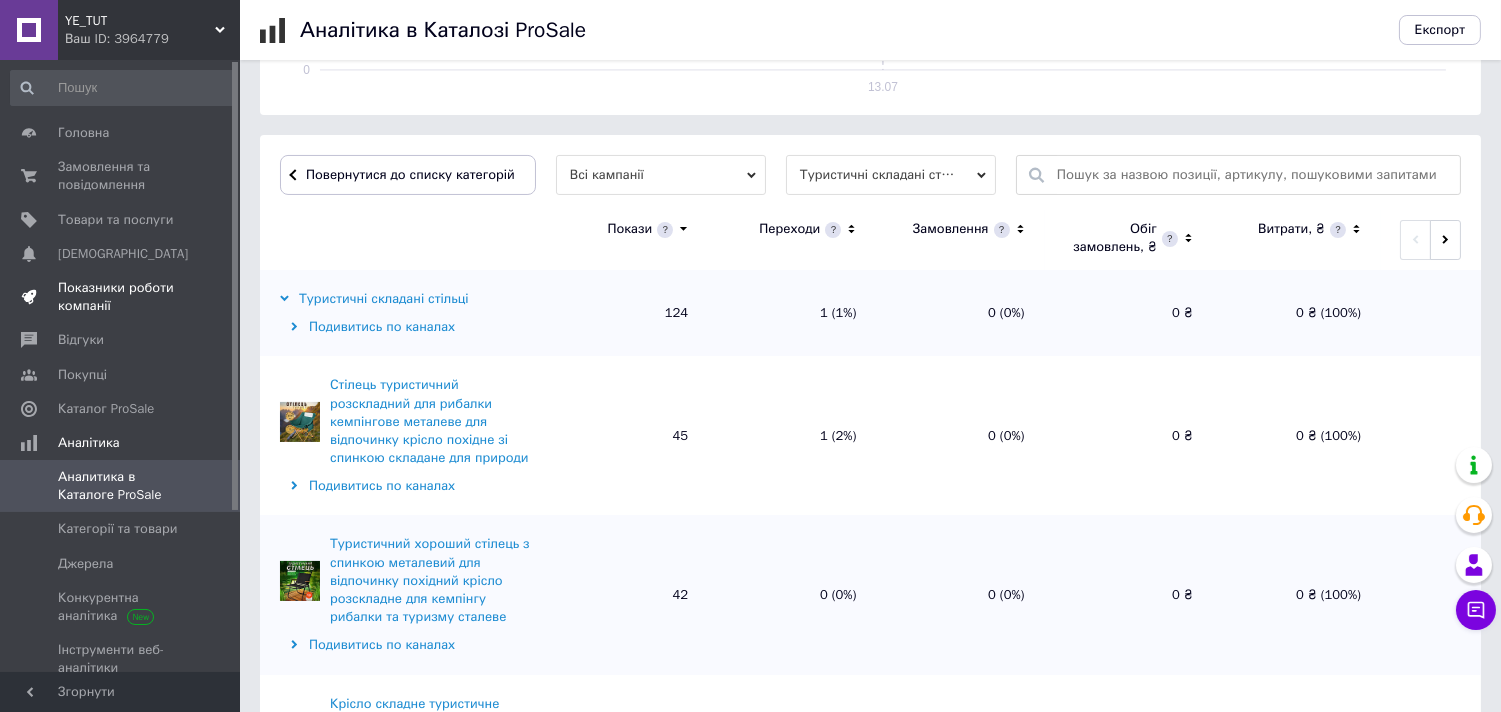 click on "Показники роботи компанії" at bounding box center (121, 297) 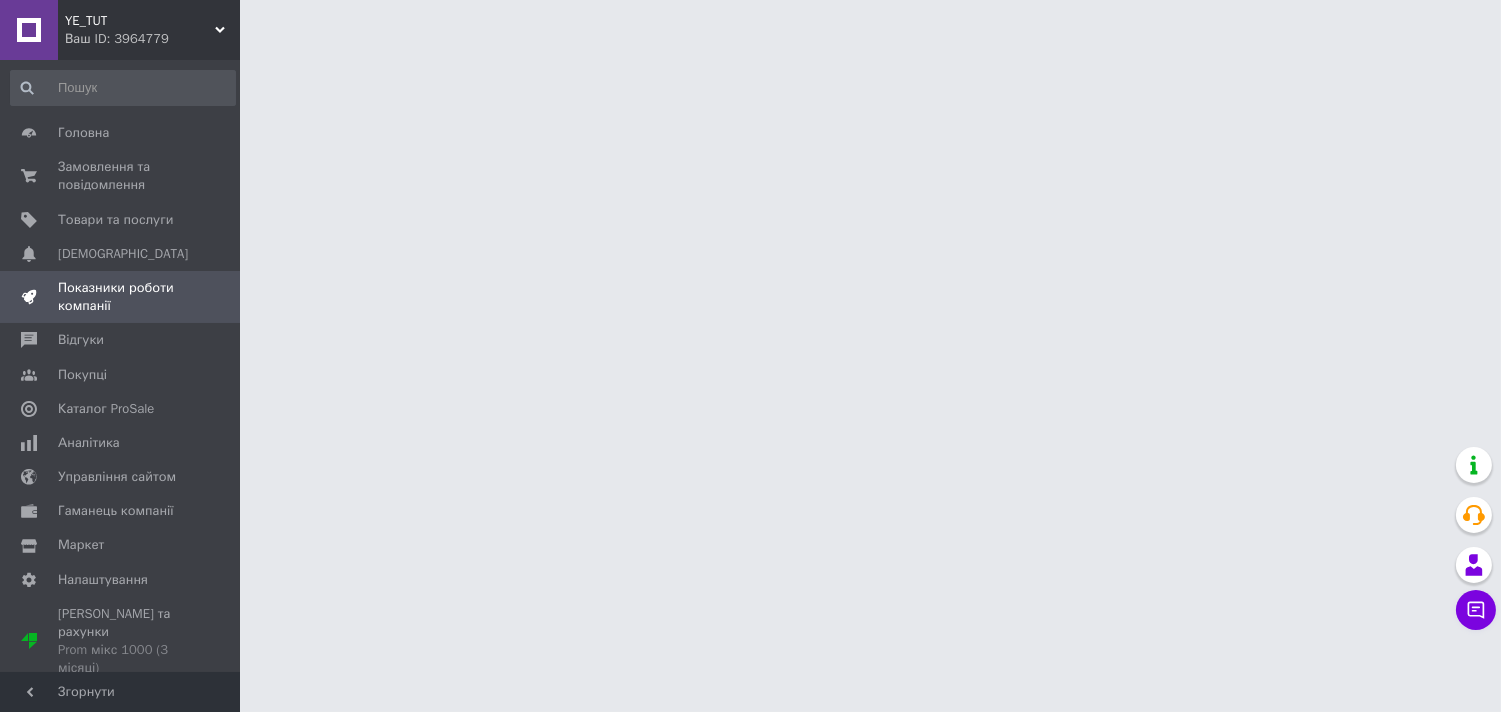 scroll, scrollTop: 0, scrollLeft: 0, axis: both 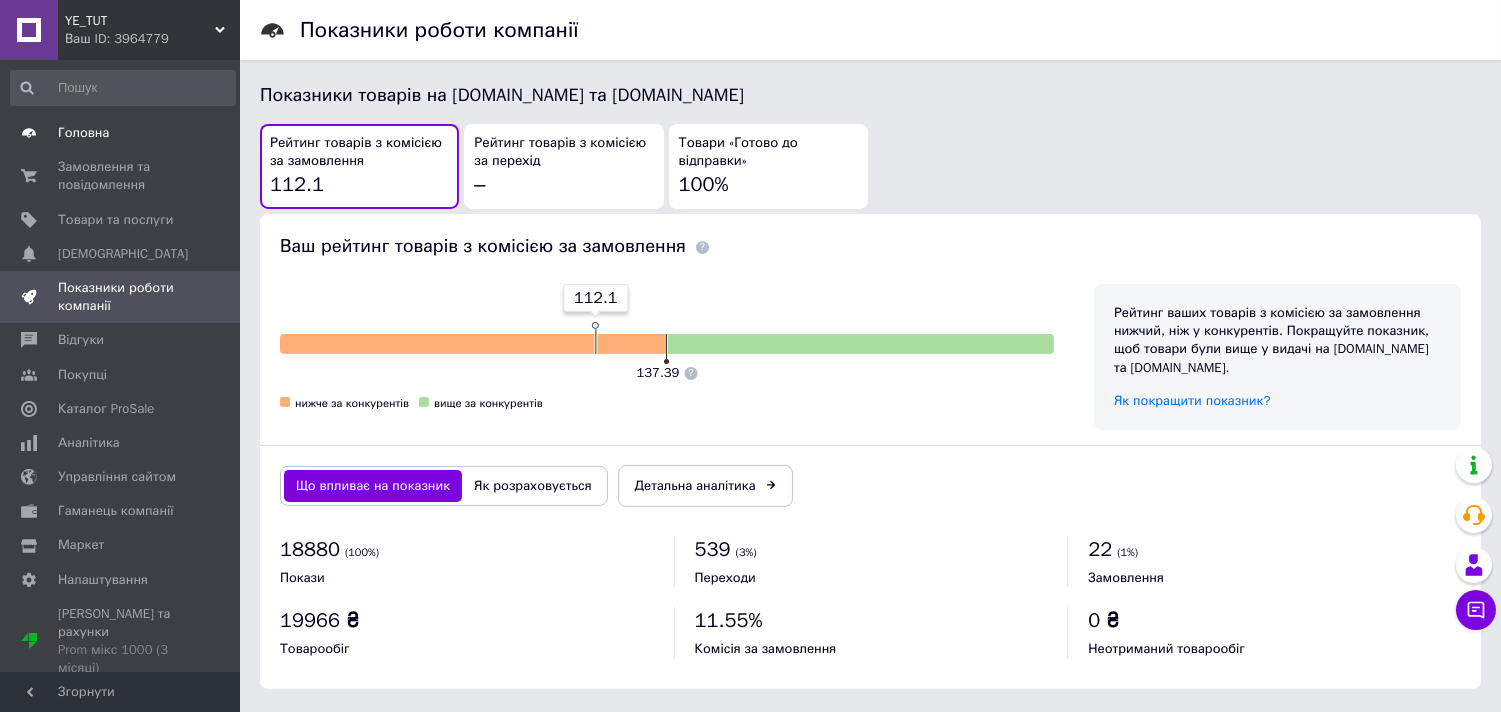 click on "Головна" at bounding box center [83, 133] 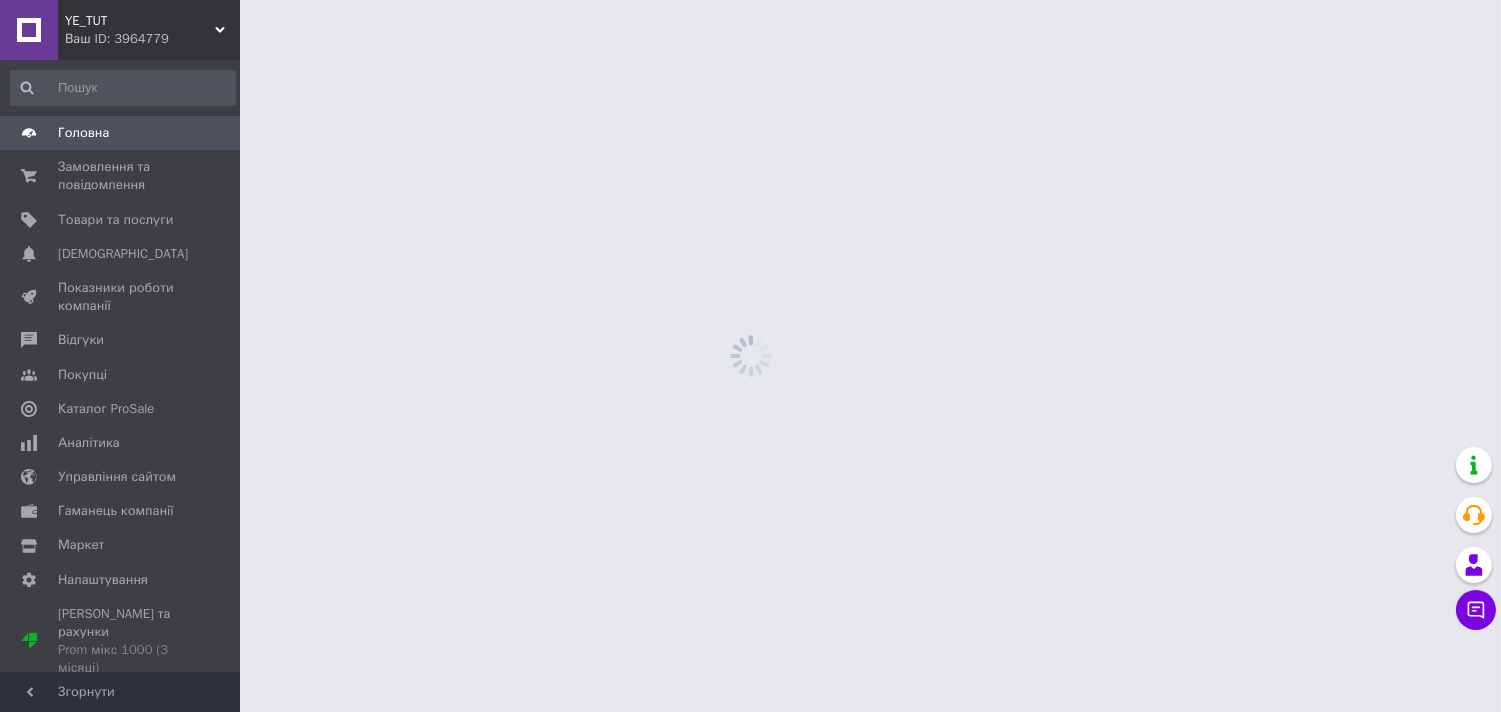 scroll, scrollTop: 0, scrollLeft: 0, axis: both 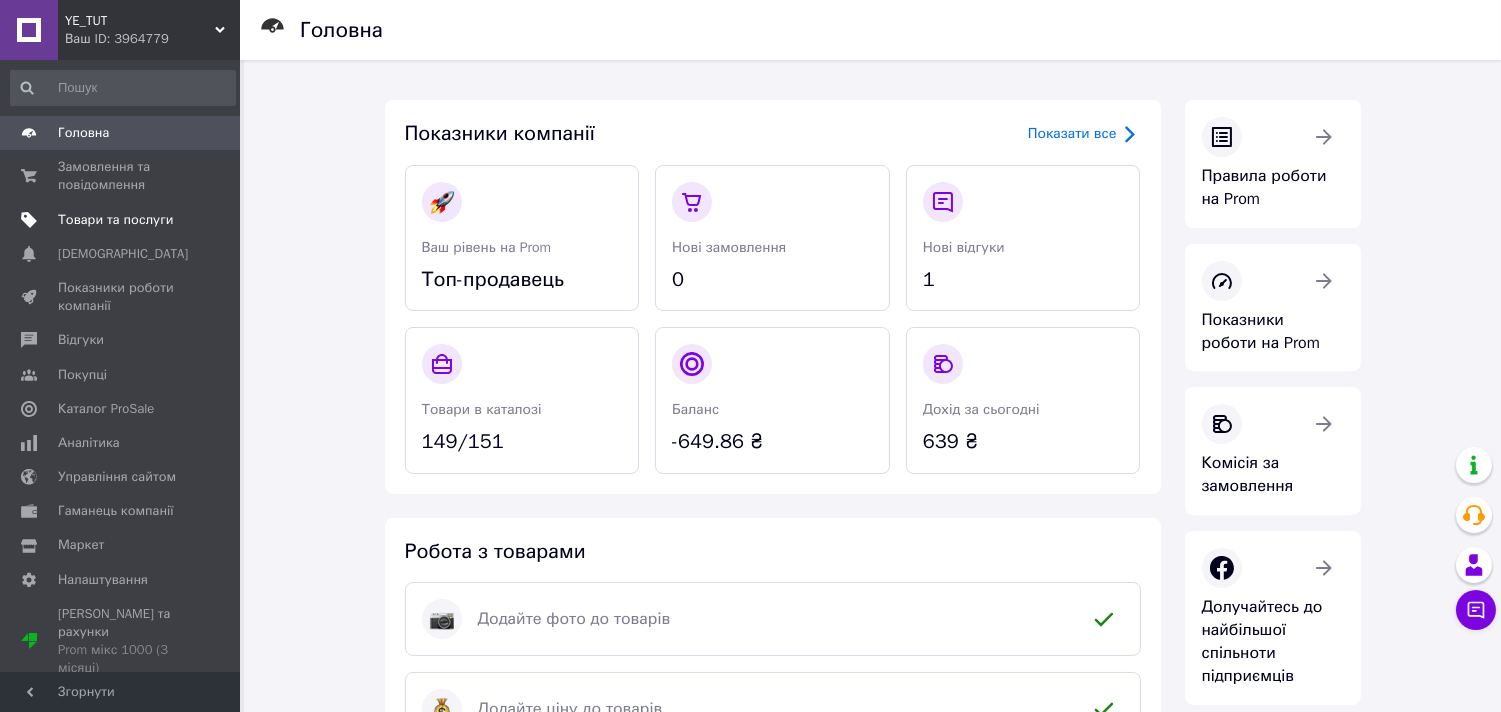 click on "Товари та послуги" at bounding box center (123, 220) 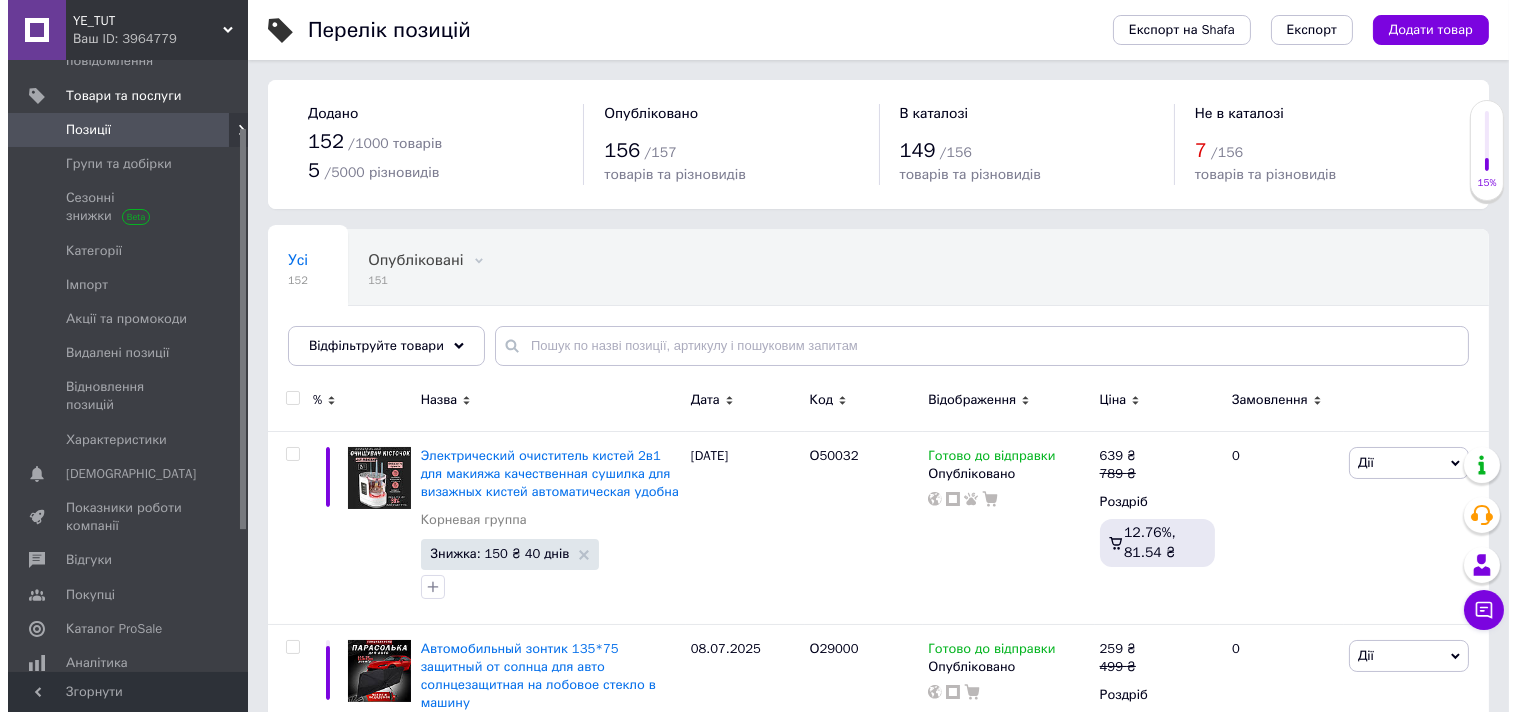 scroll, scrollTop: 148, scrollLeft: 0, axis: vertical 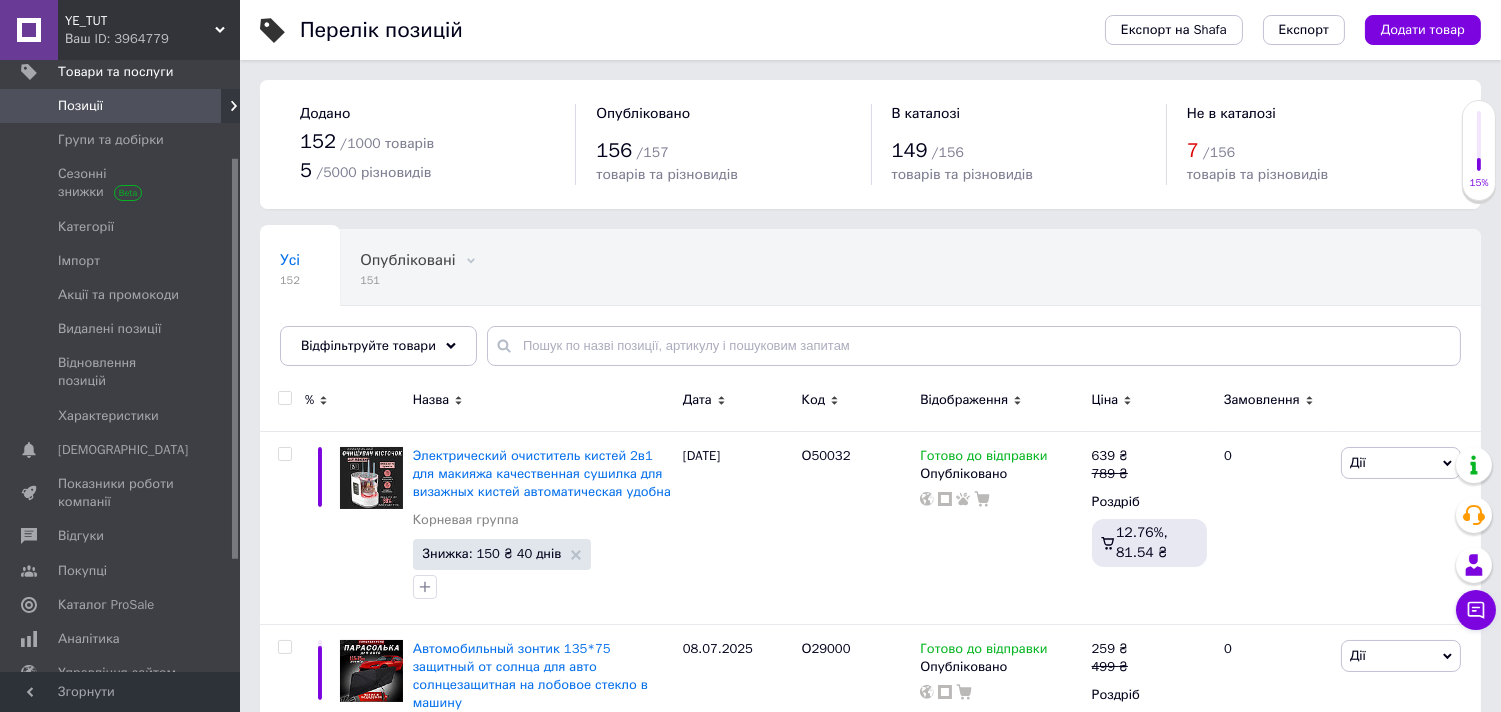 drag, startPoint x: 234, startPoint y: 354, endPoint x: 235, endPoint y: 451, distance: 97.00516 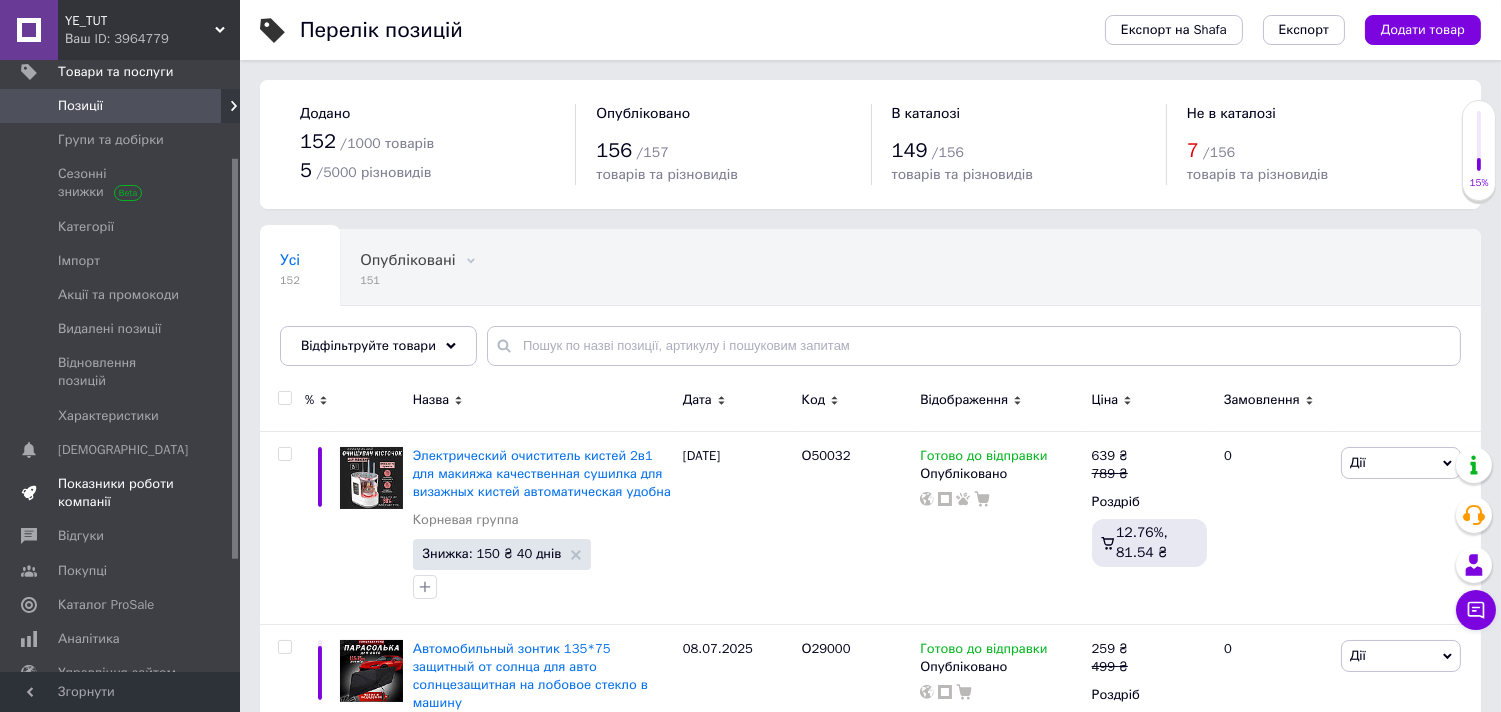 click on "Показники роботи компанії" at bounding box center (121, 493) 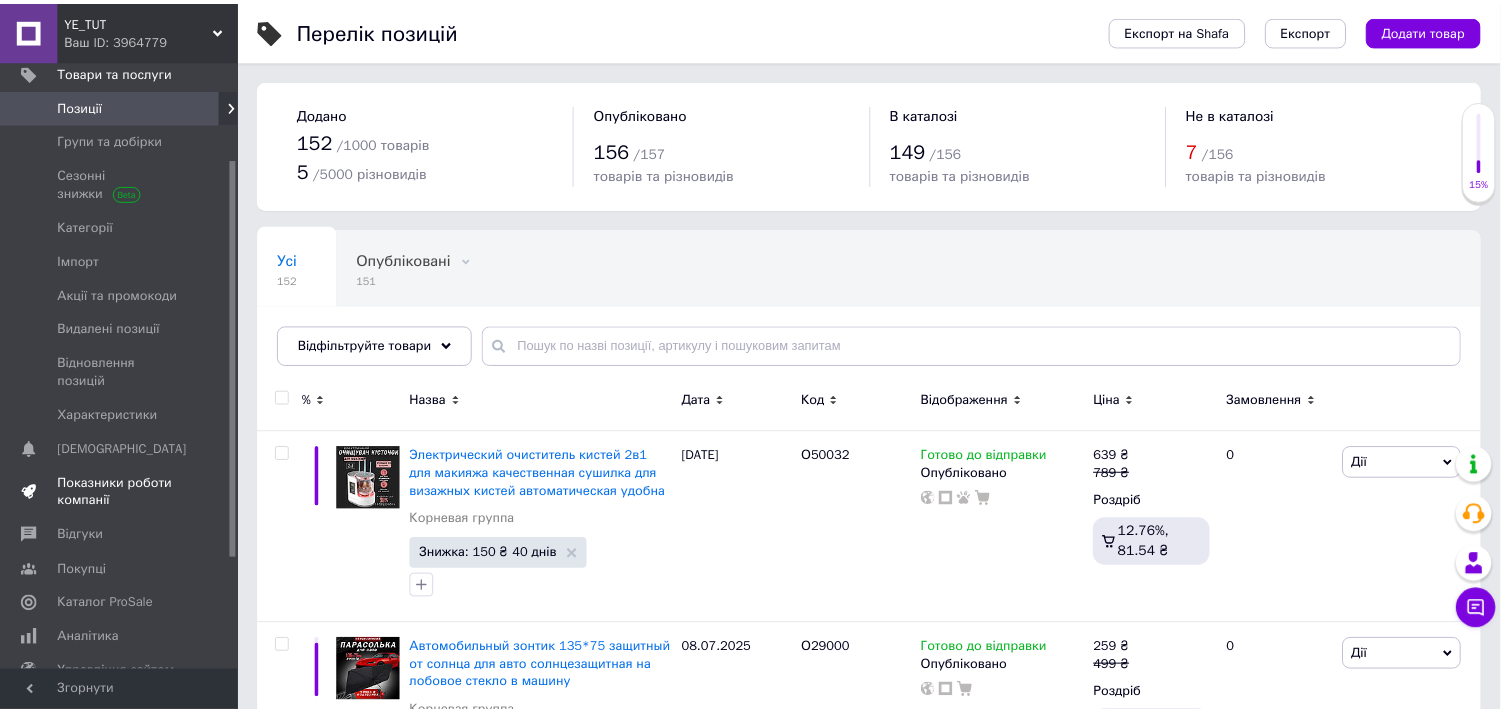 scroll, scrollTop: 0, scrollLeft: 0, axis: both 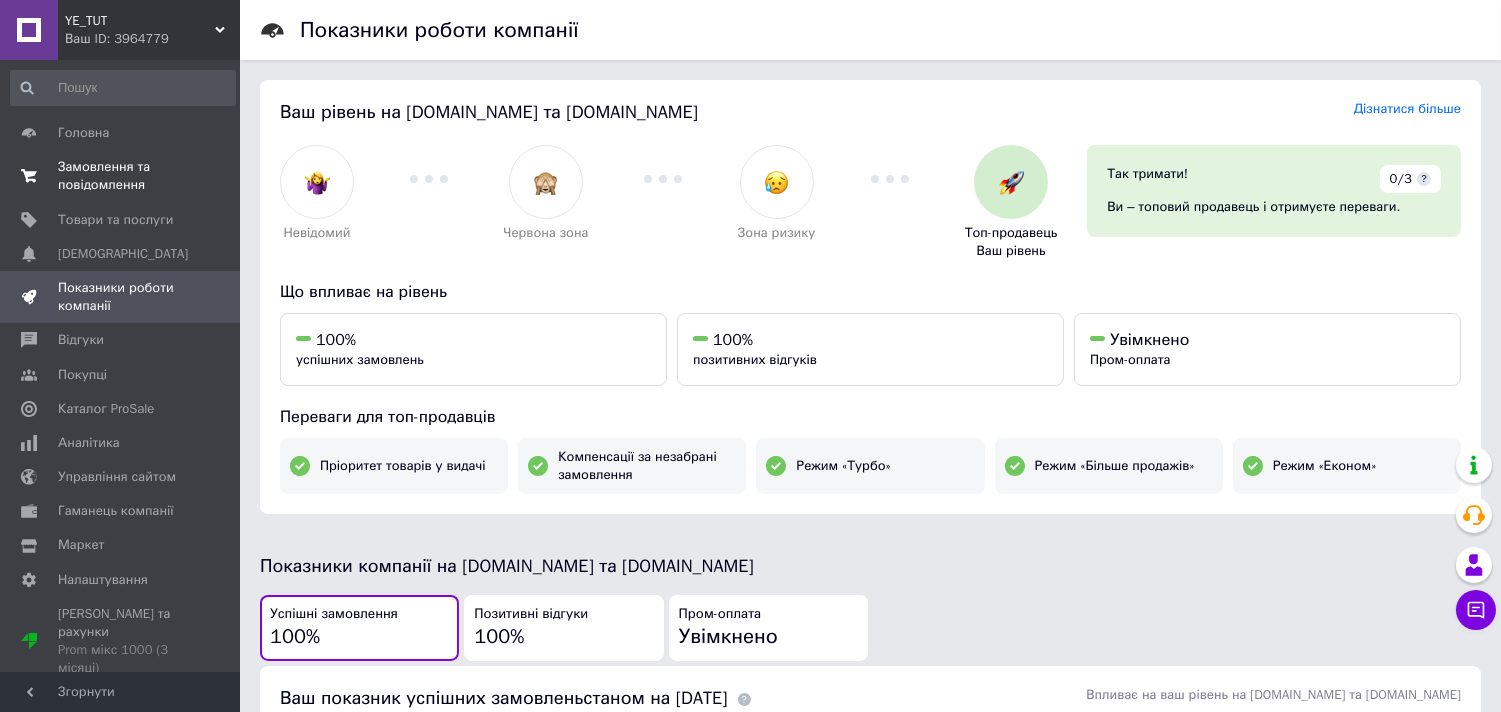 click on "Замовлення та повідомлення" at bounding box center [121, 176] 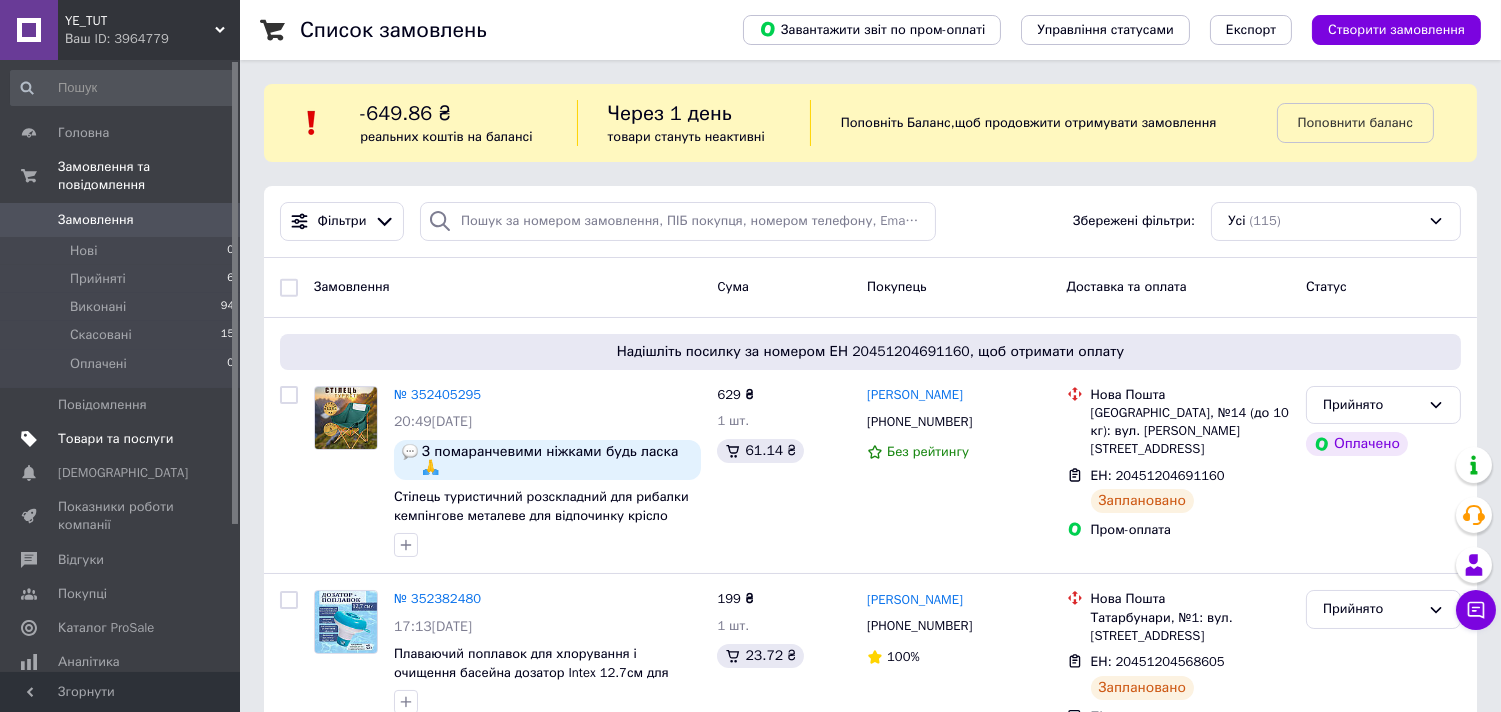 click on "Товари та послуги" at bounding box center (115, 439) 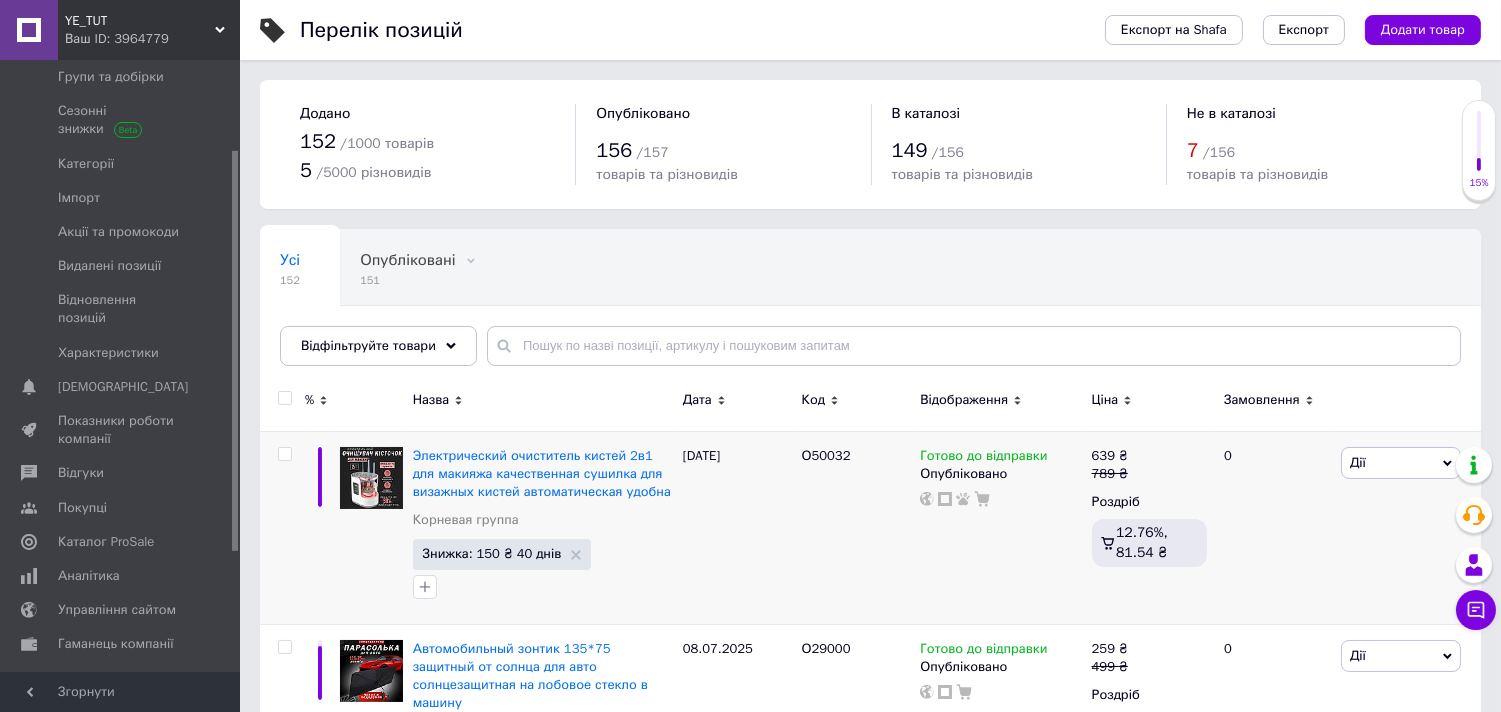 drag, startPoint x: 235, startPoint y: 373, endPoint x: 260, endPoint y: 513, distance: 142.21463 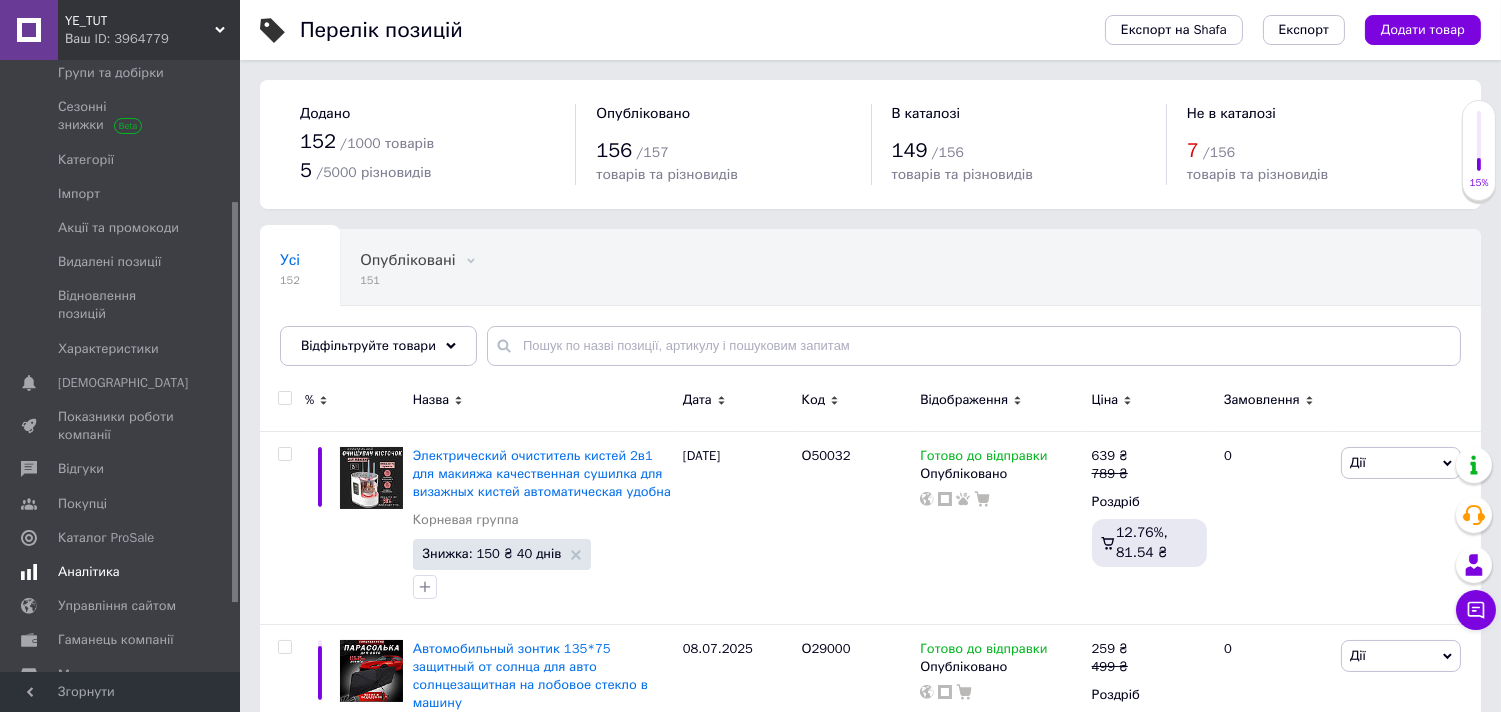 click on "Аналітика" at bounding box center (89, 572) 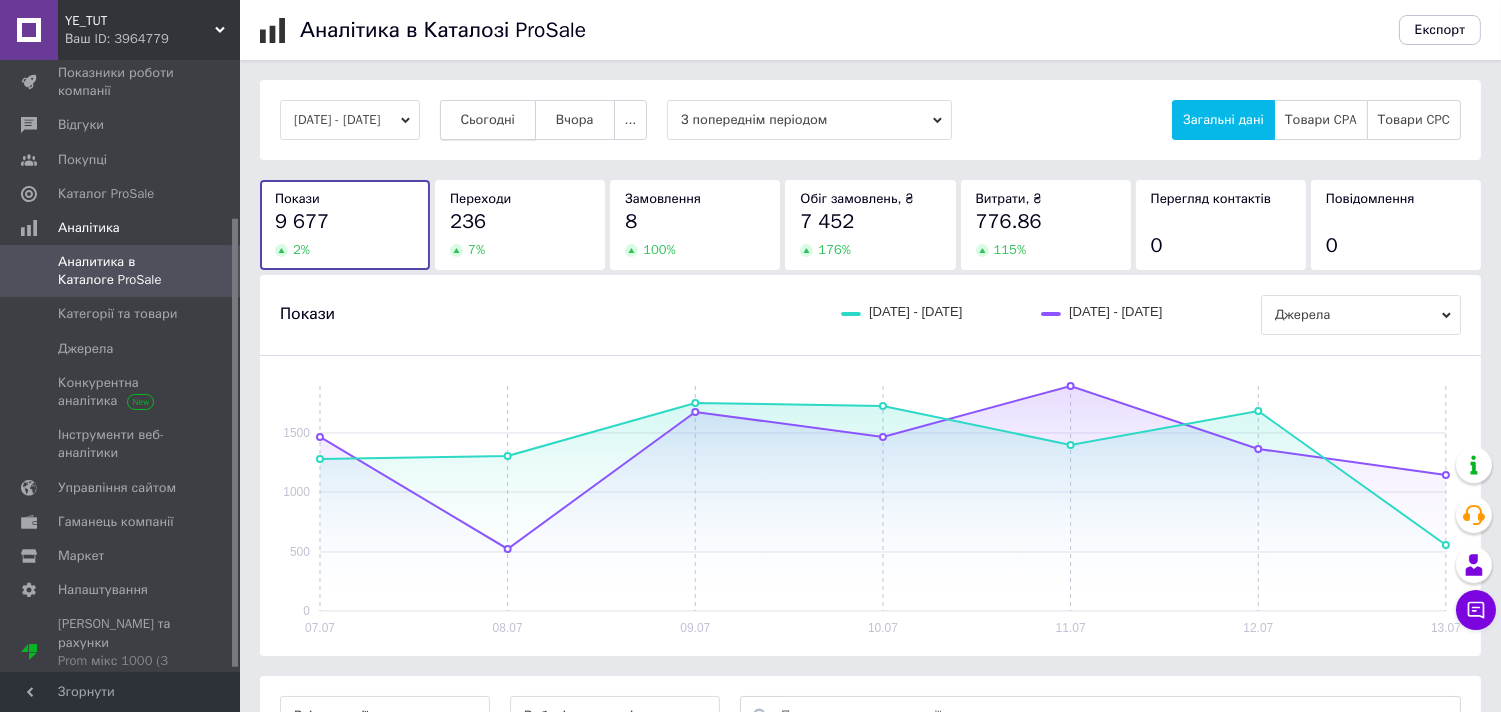 click on "Сьогодні" at bounding box center (488, 120) 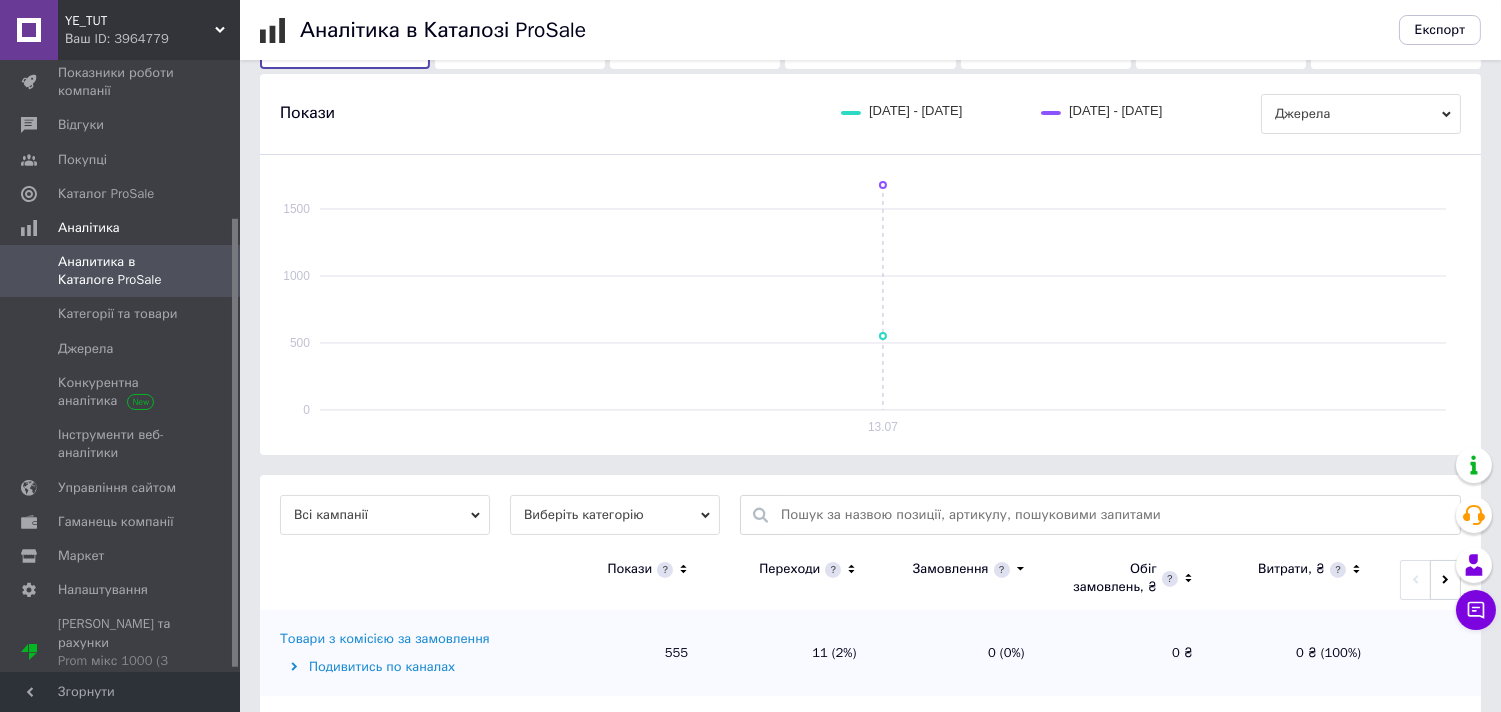 scroll, scrollTop: 225, scrollLeft: 0, axis: vertical 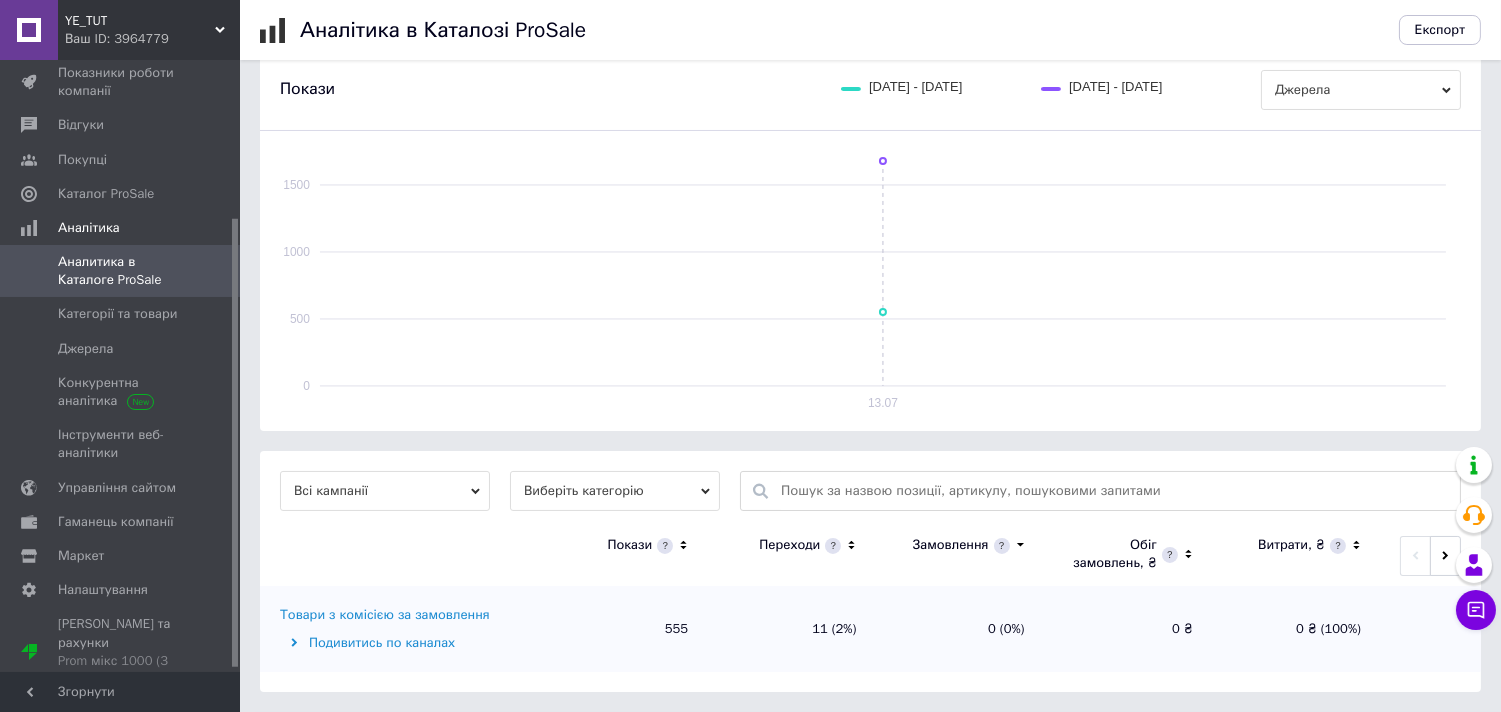 click on "Виберіть категорію" at bounding box center [615, 491] 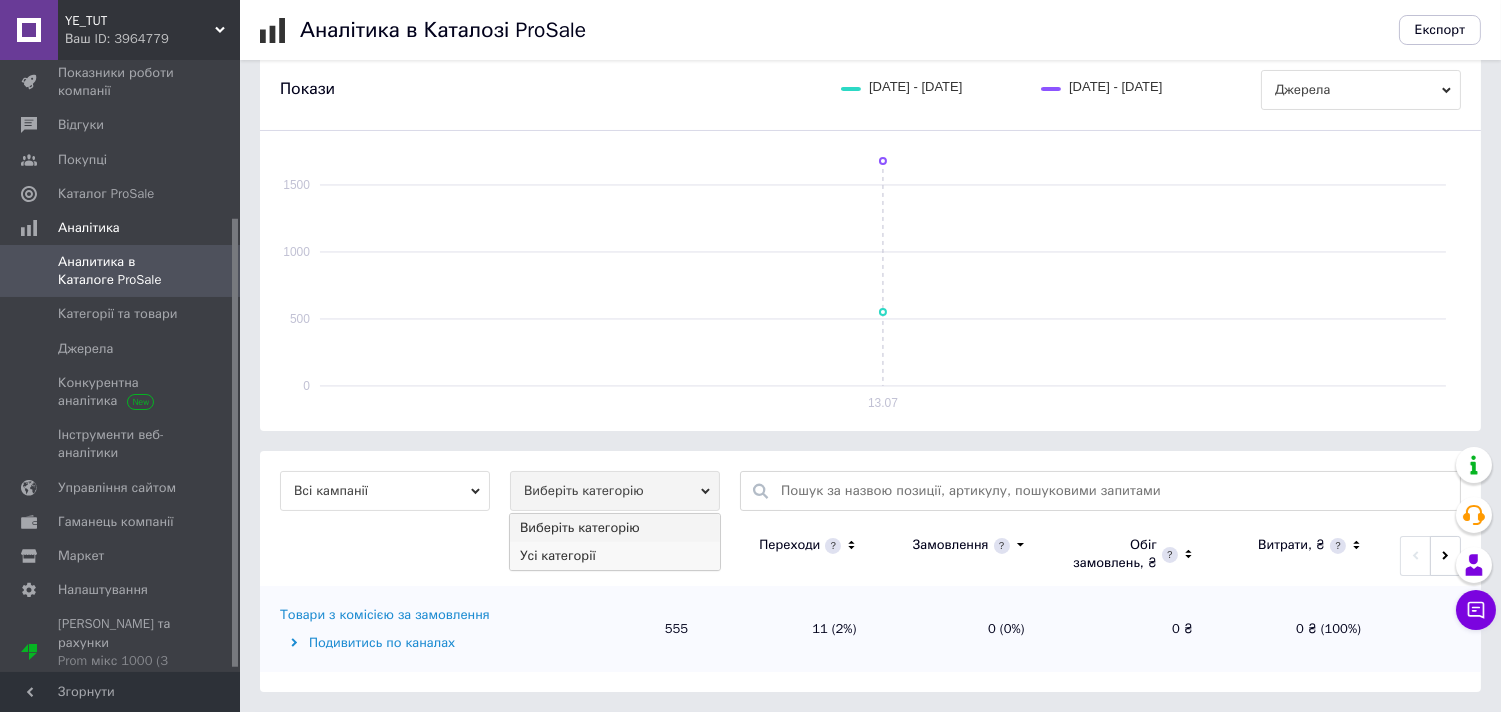 click on "Усі категорії" at bounding box center [615, 556] 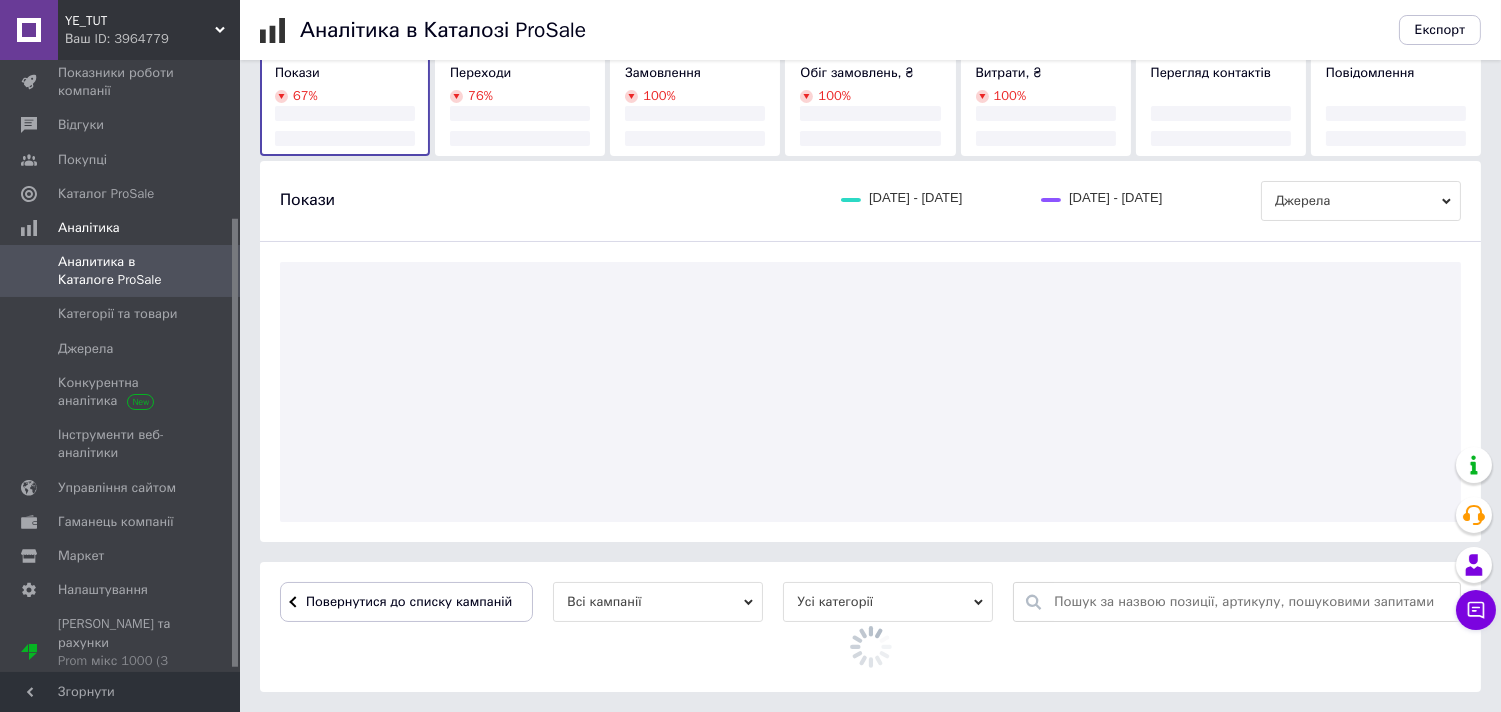 scroll, scrollTop: 225, scrollLeft: 0, axis: vertical 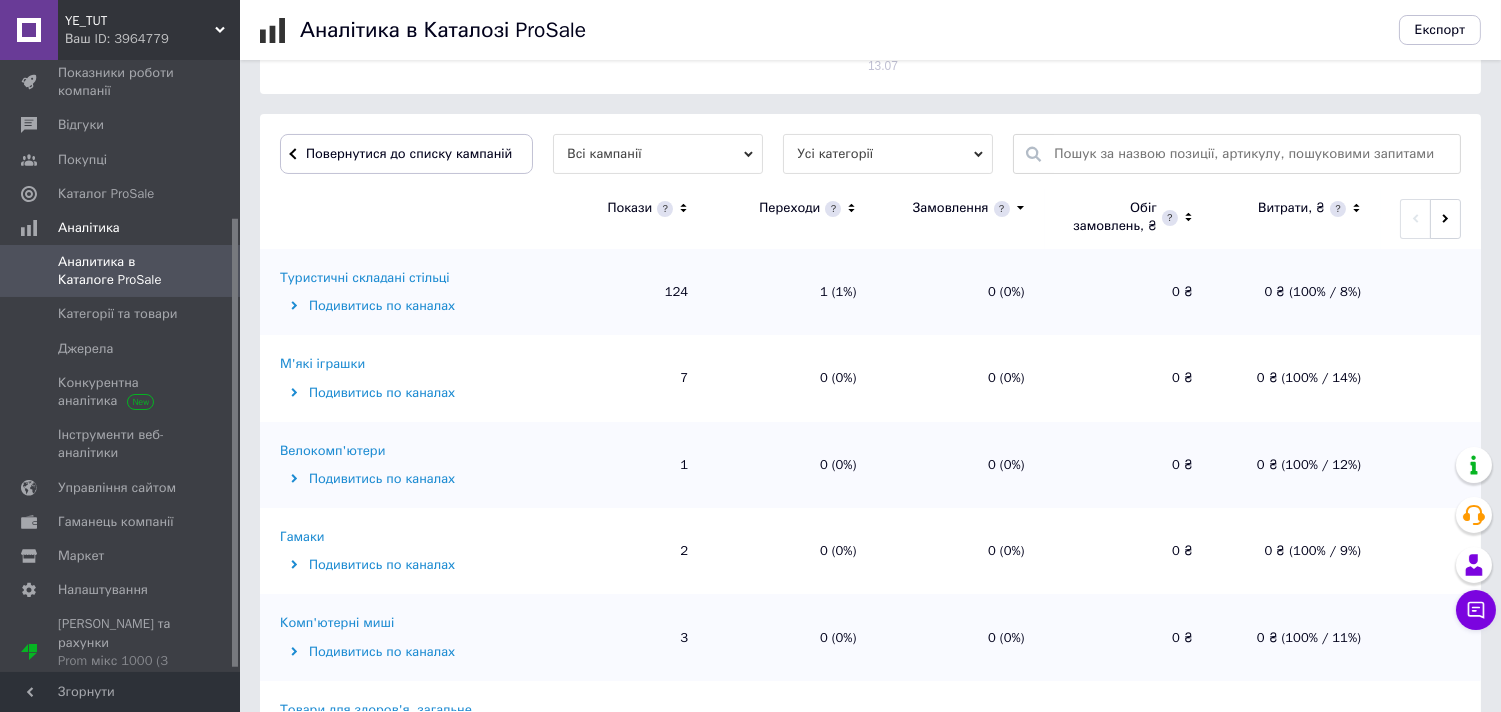 click 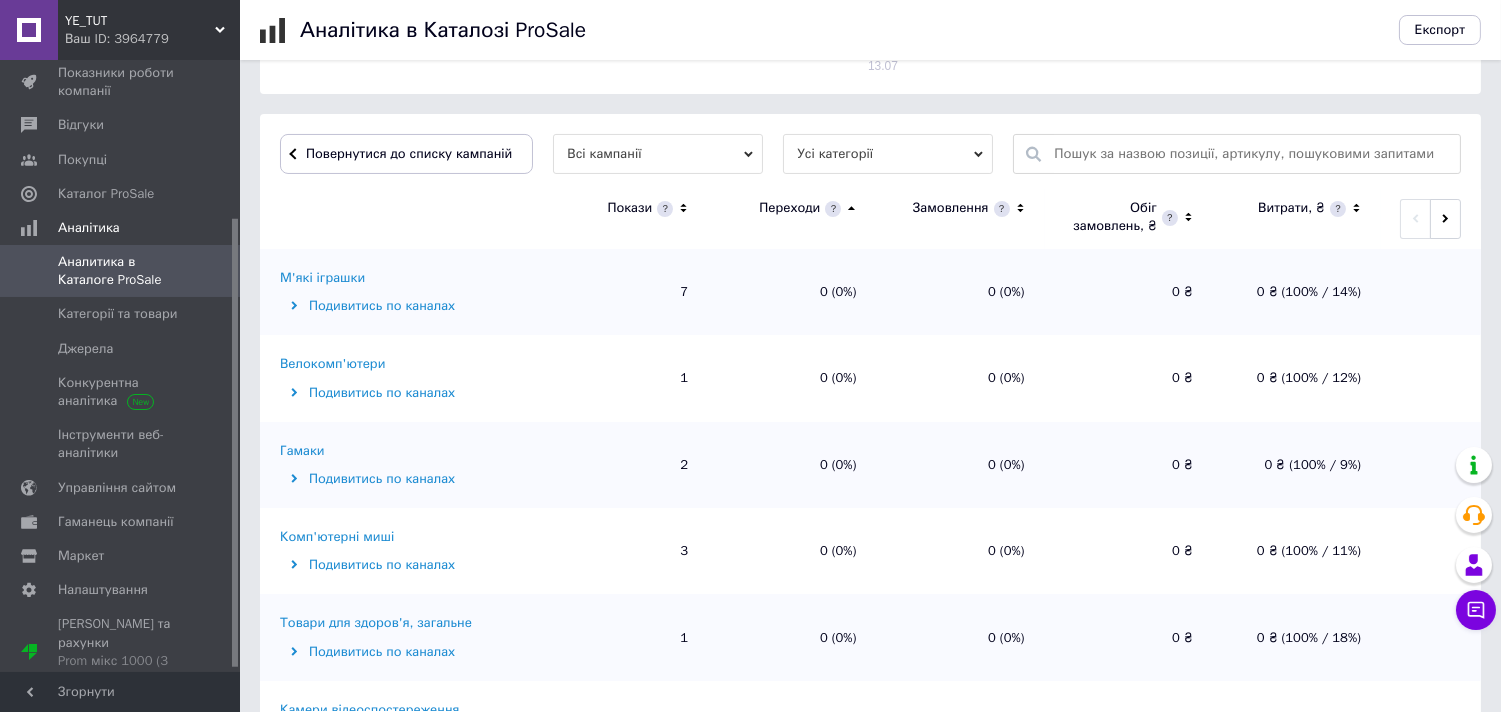 click 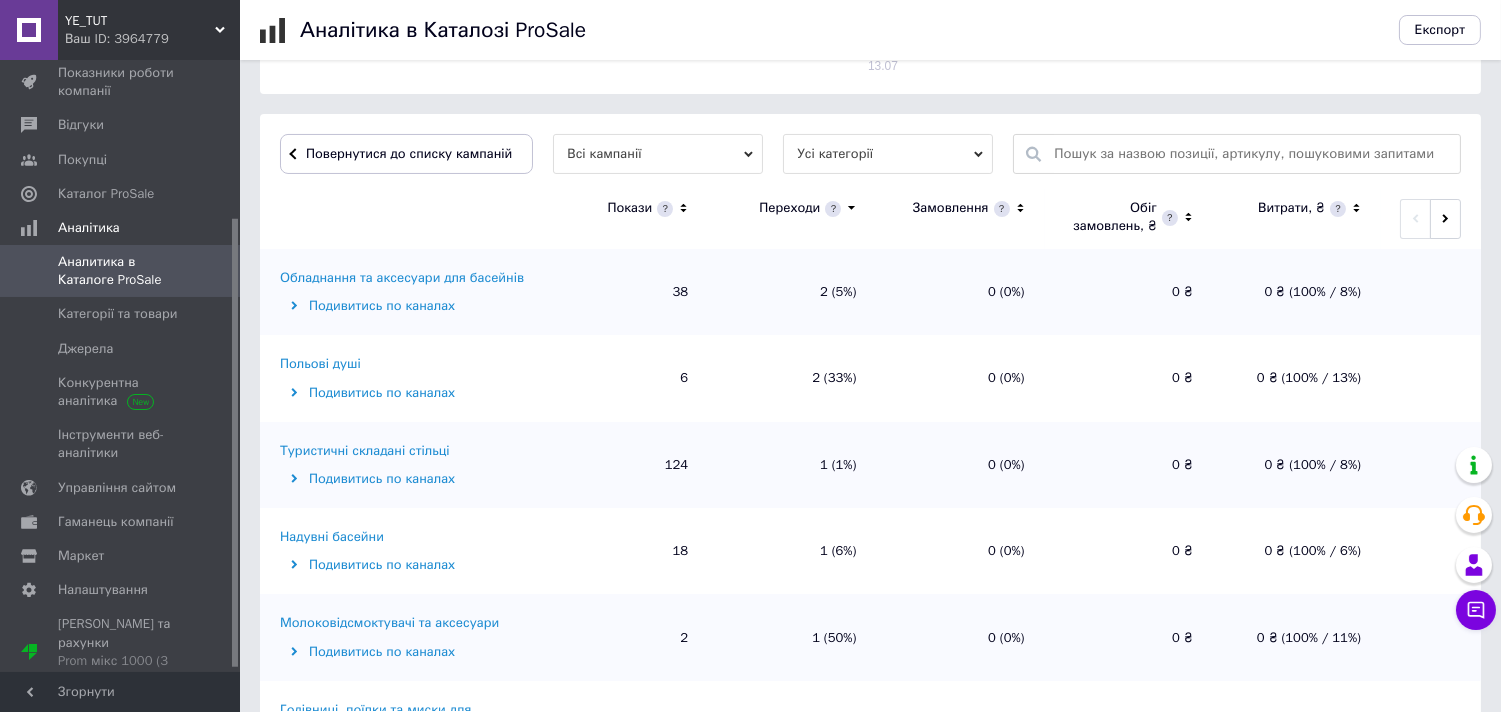 scroll, scrollTop: 602, scrollLeft: 0, axis: vertical 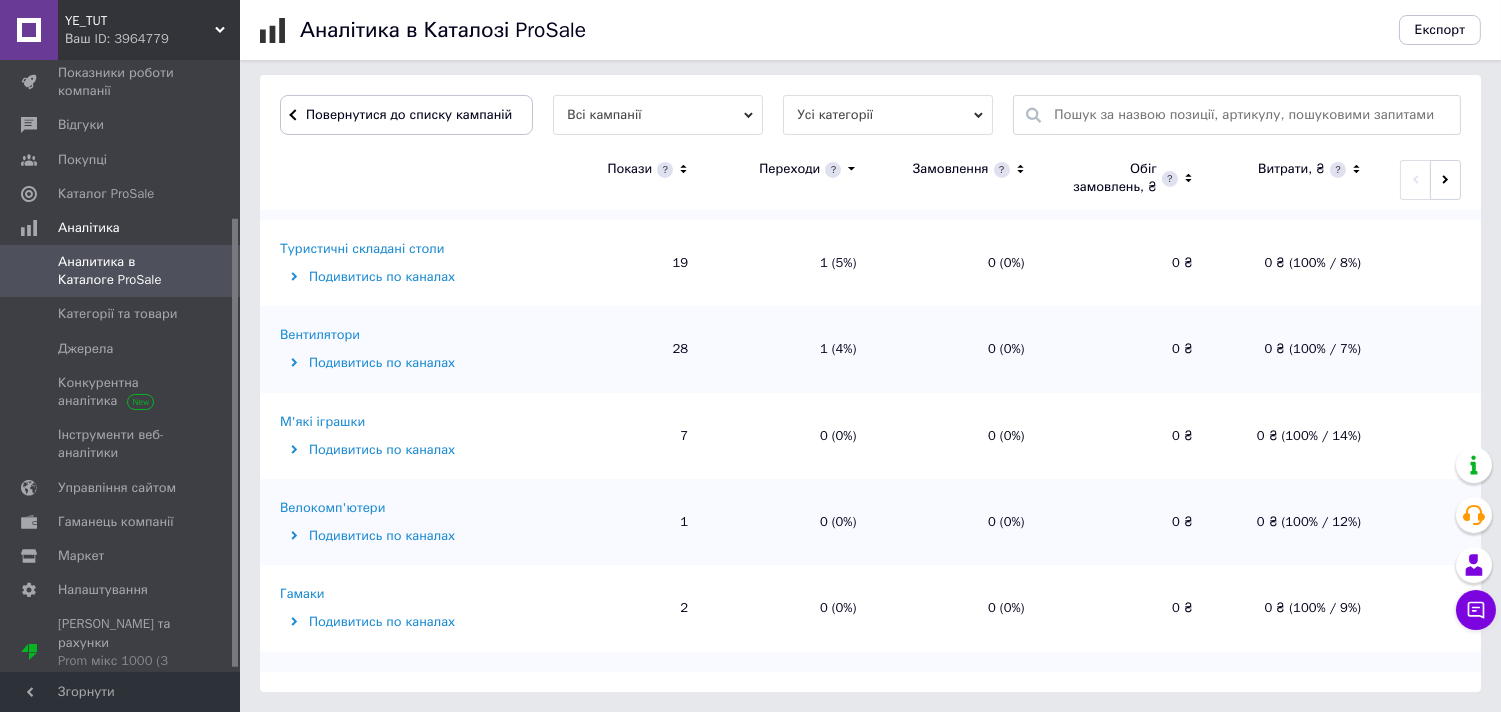 click on "Усі категорії" at bounding box center [888, 115] 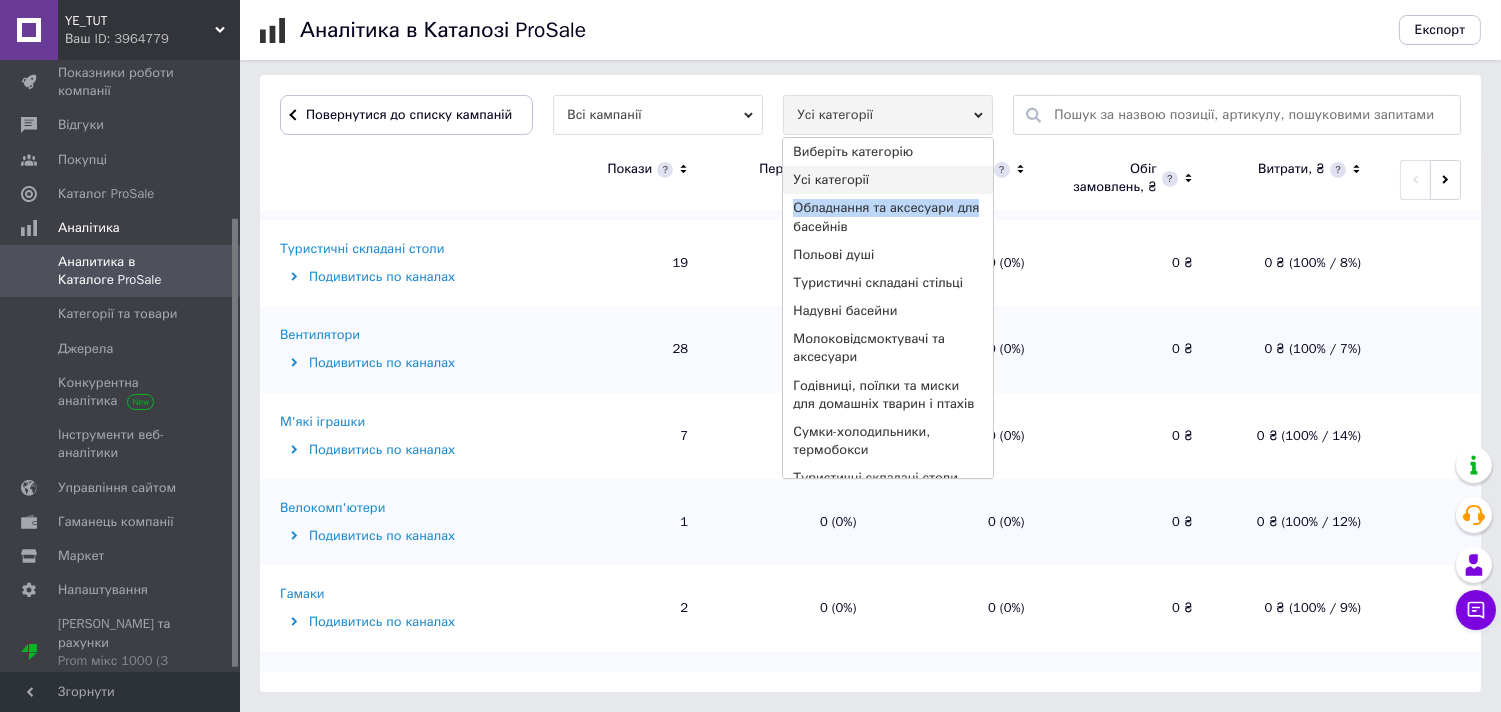 drag, startPoint x: 984, startPoint y: 168, endPoint x: 980, endPoint y: 207, distance: 39.20459 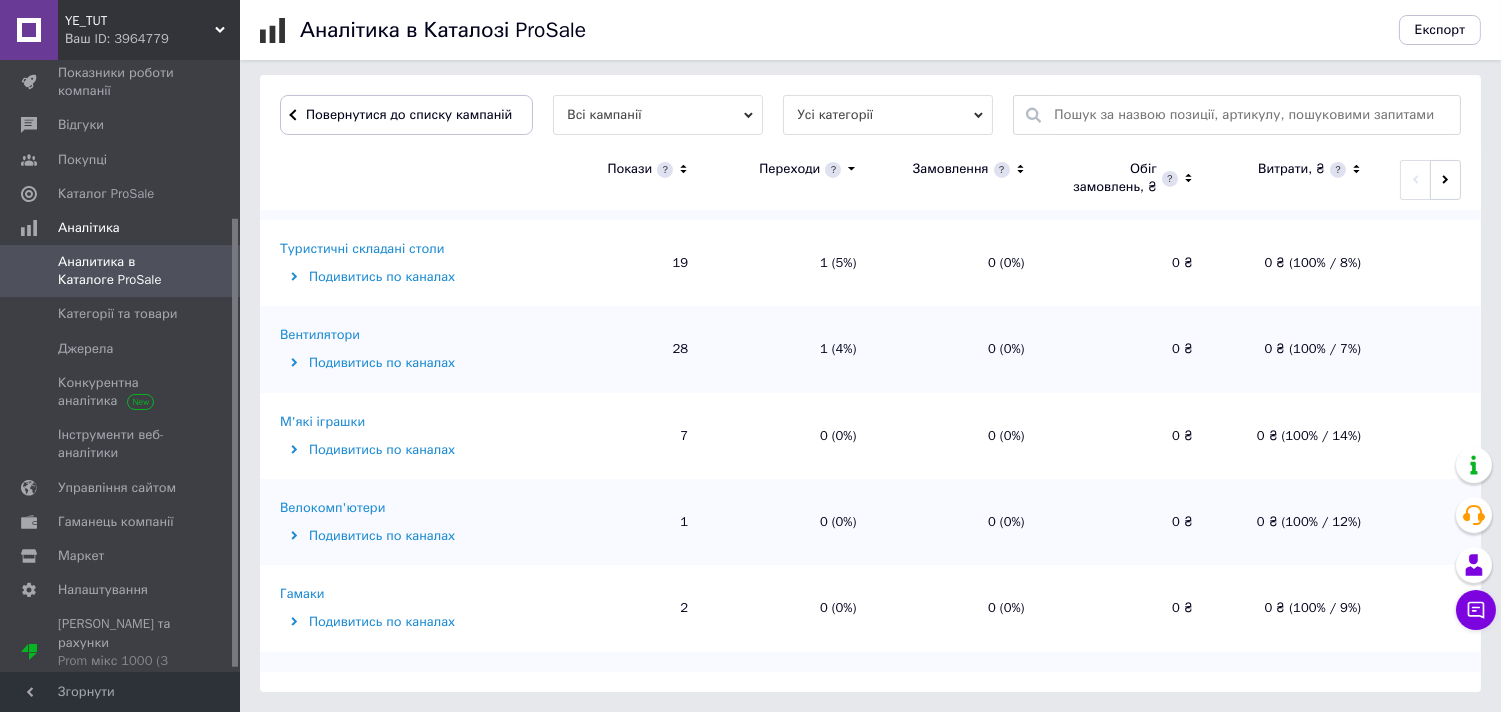 click on "Усі категорії" at bounding box center (888, 115) 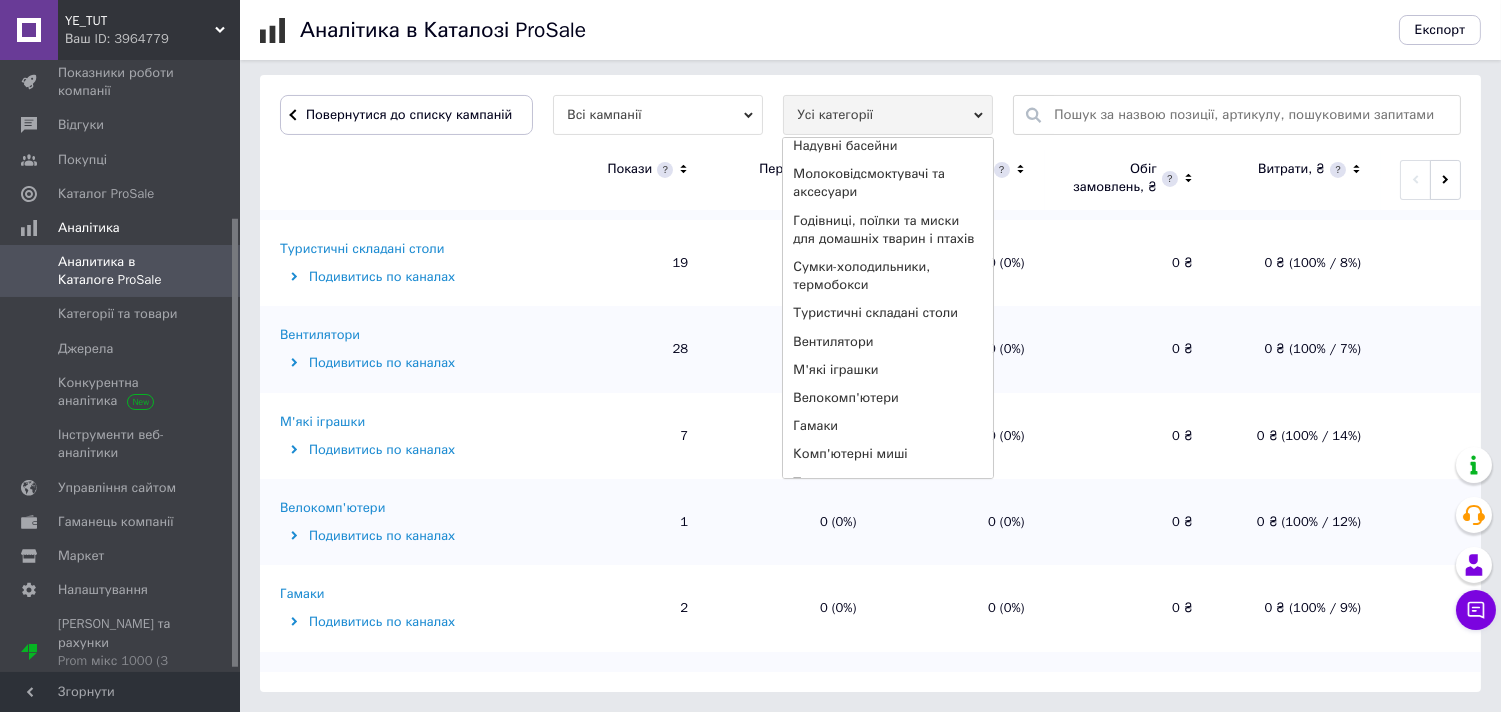 scroll, scrollTop: 233, scrollLeft: 0, axis: vertical 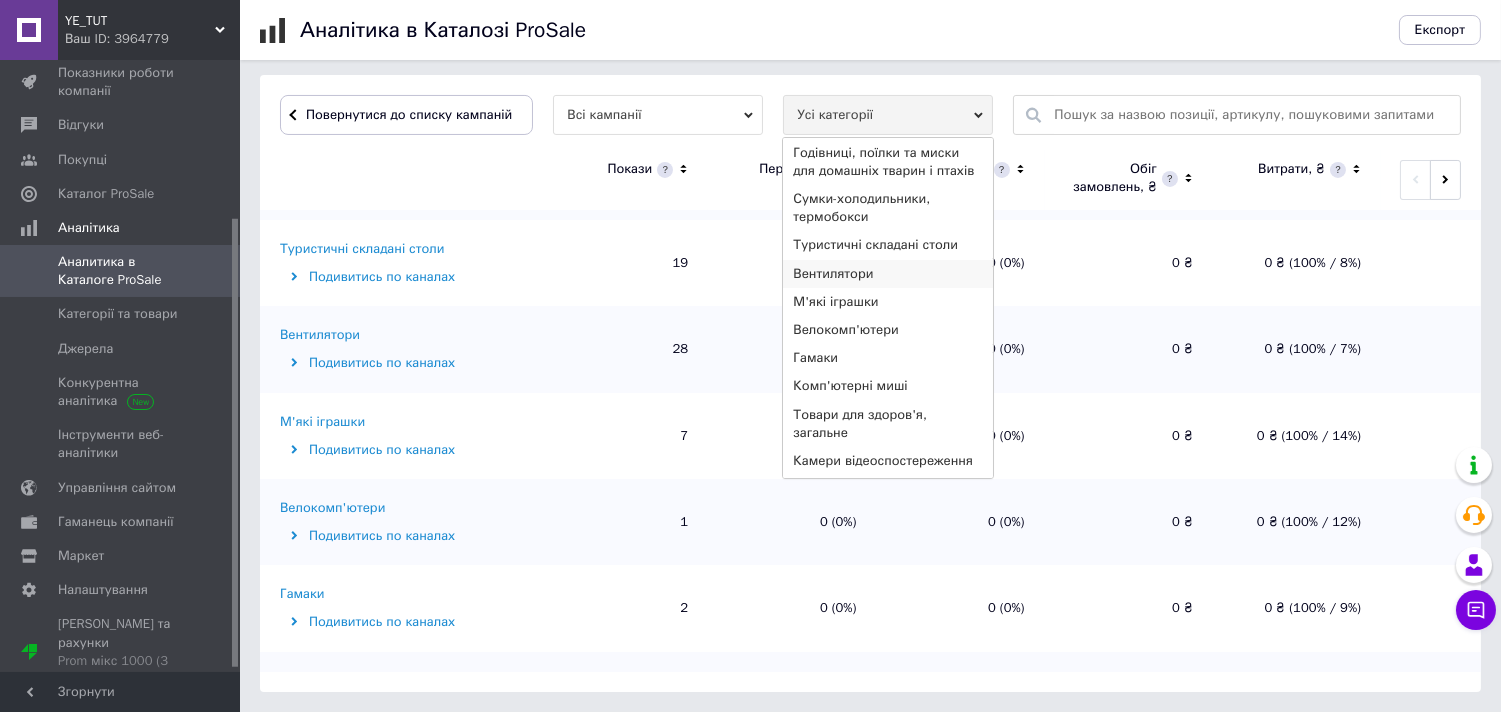 click on "Вентилятори" at bounding box center (888, 274) 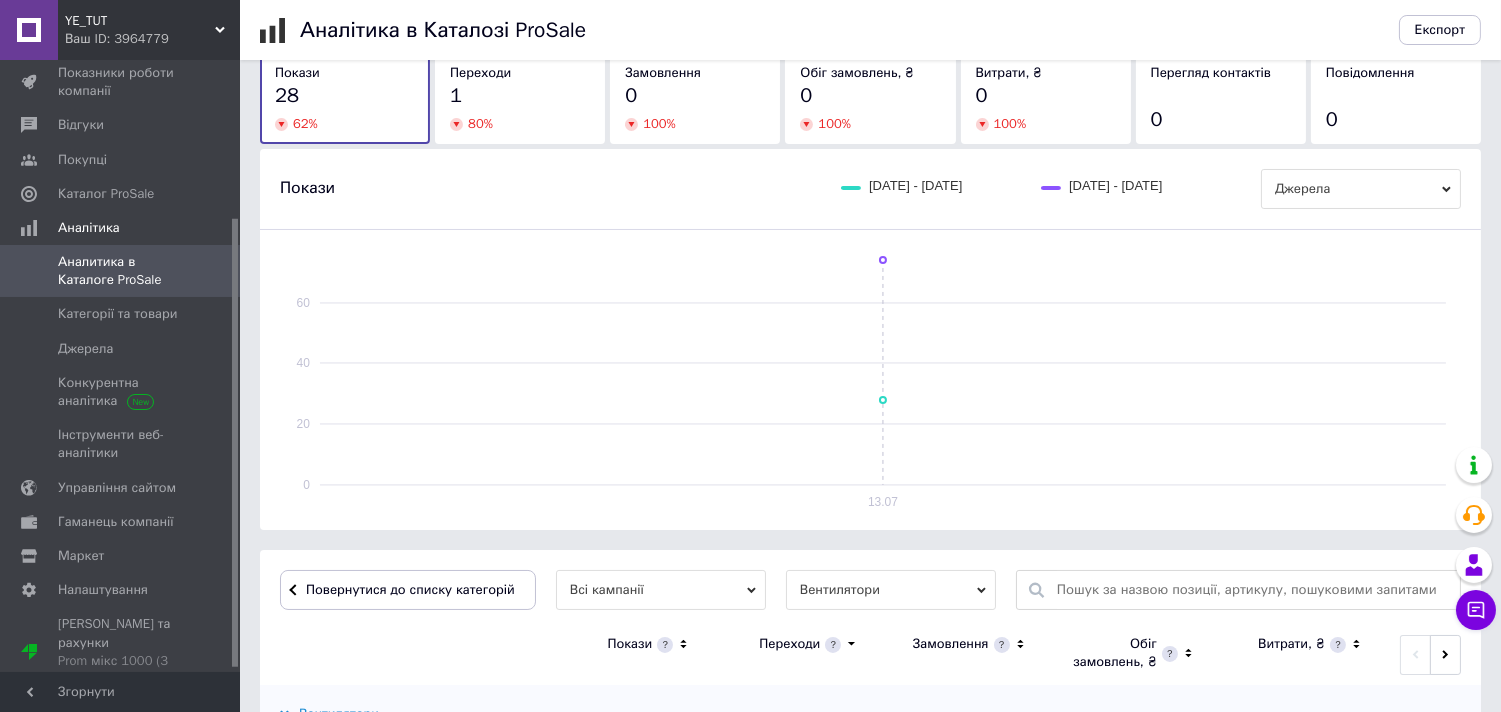 scroll, scrollTop: 525, scrollLeft: 0, axis: vertical 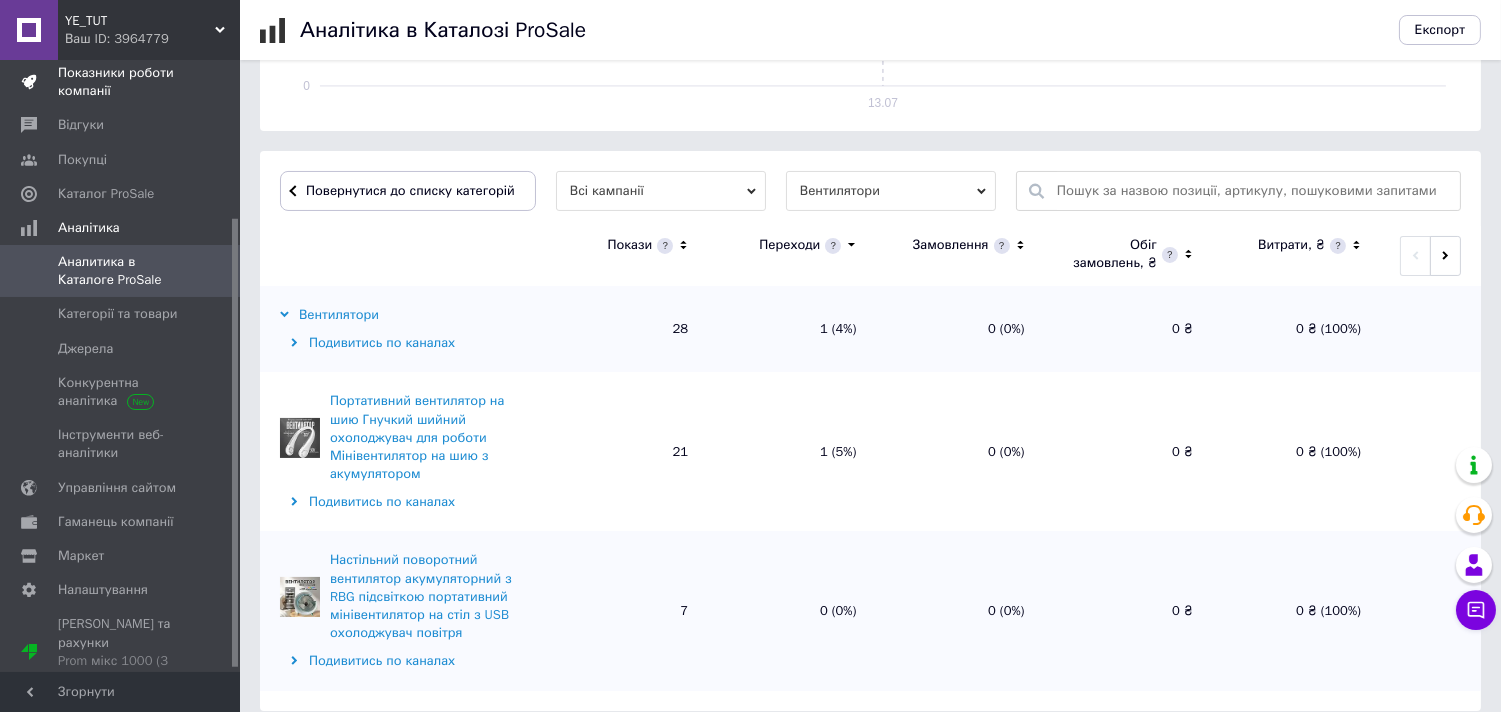 click on "Показники роботи компанії" at bounding box center [121, 82] 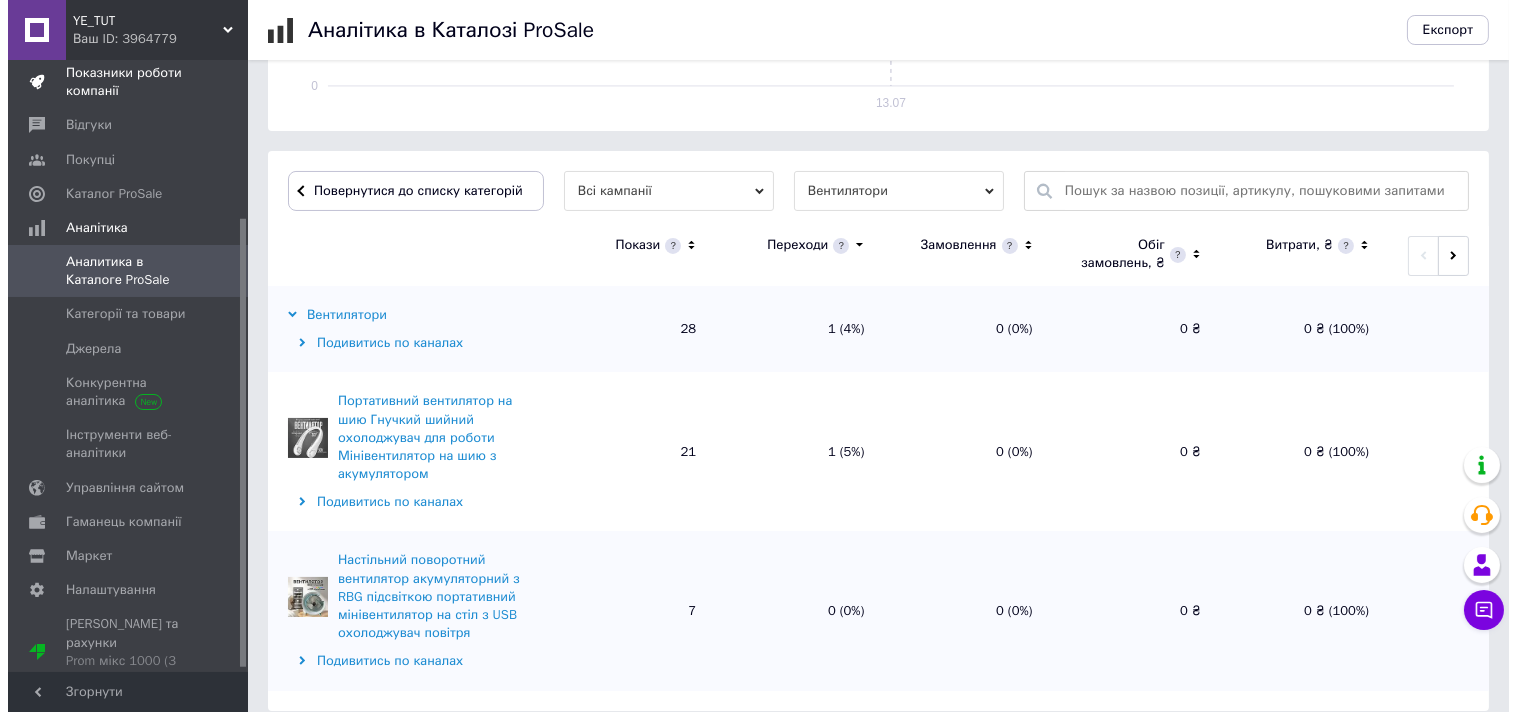 scroll, scrollTop: 0, scrollLeft: 0, axis: both 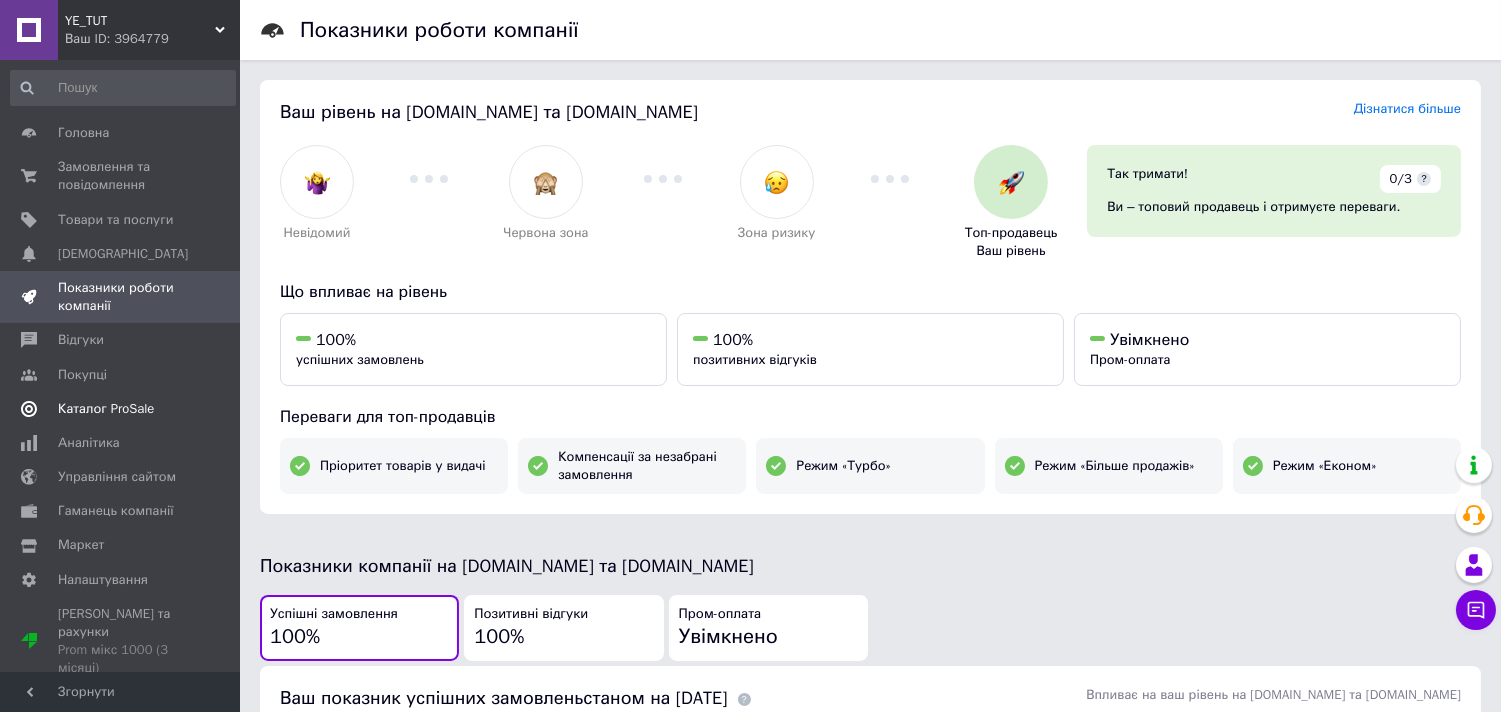 click on "Каталог ProSale" at bounding box center (106, 409) 